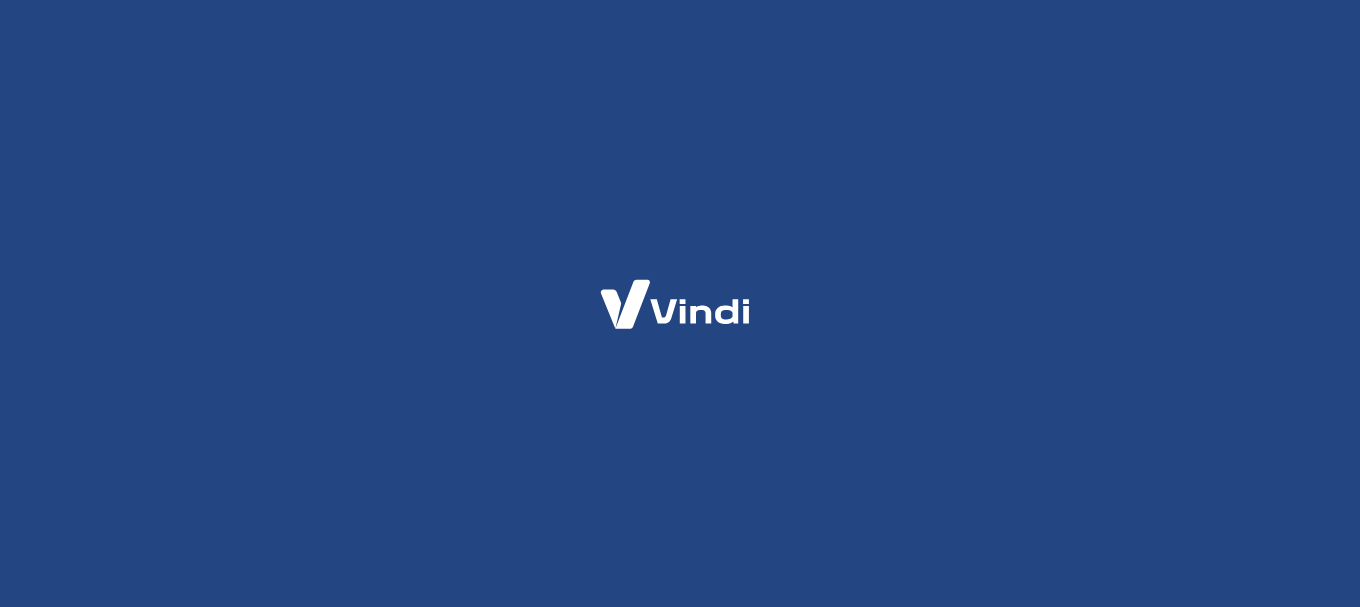 scroll, scrollTop: 0, scrollLeft: 0, axis: both 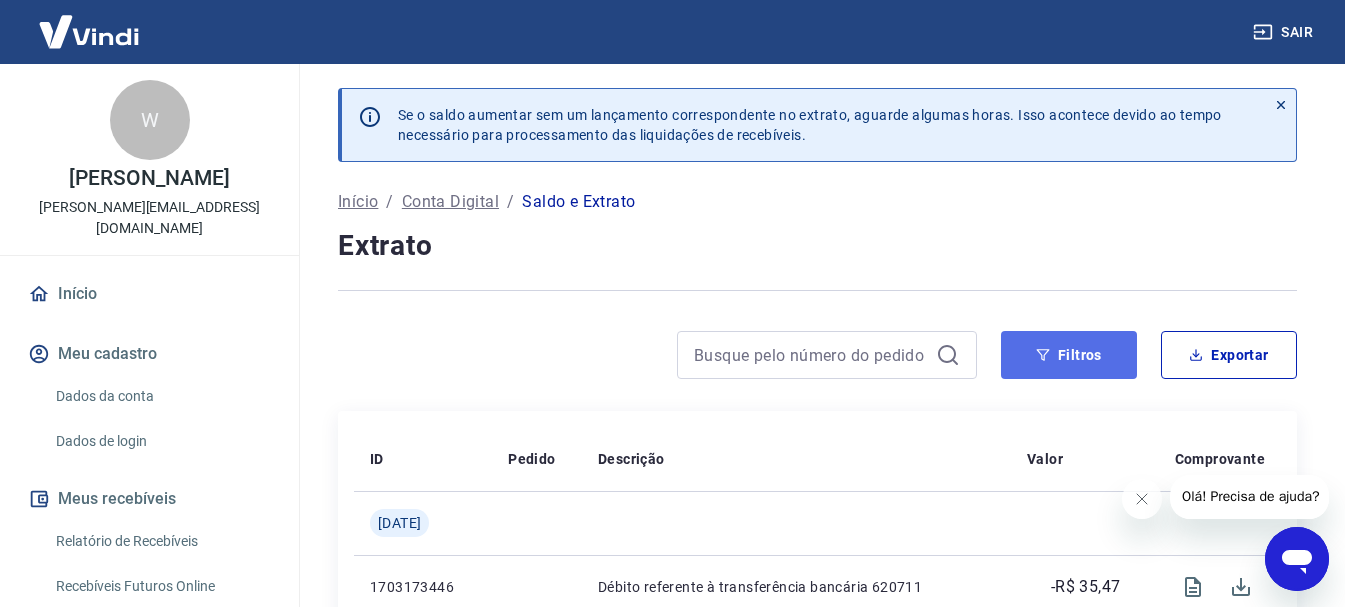 click on "Filtros" at bounding box center [1069, 355] 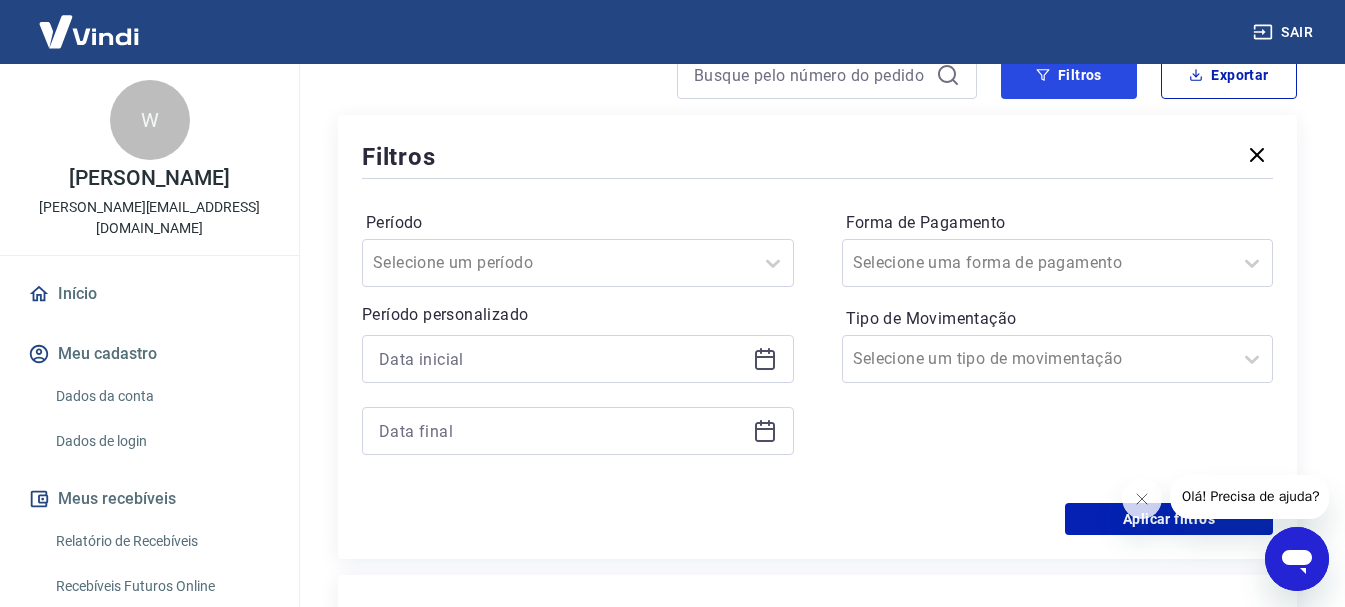 scroll, scrollTop: 400, scrollLeft: 0, axis: vertical 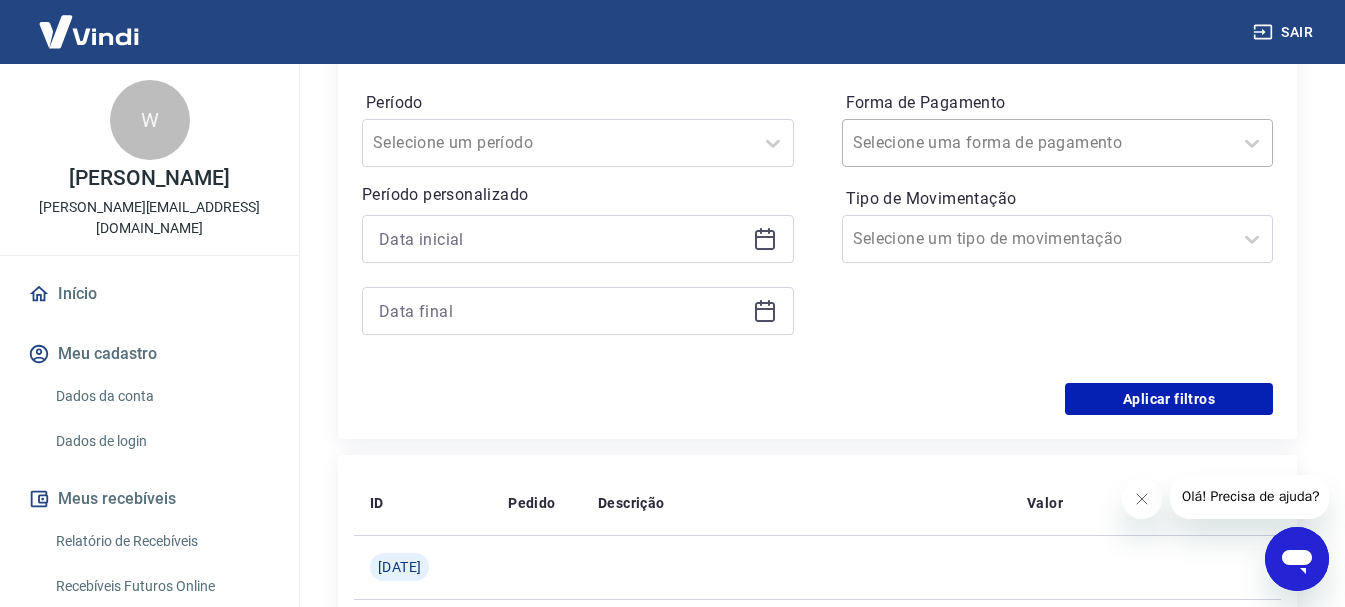 click on "Forma de Pagamento" at bounding box center (954, 143) 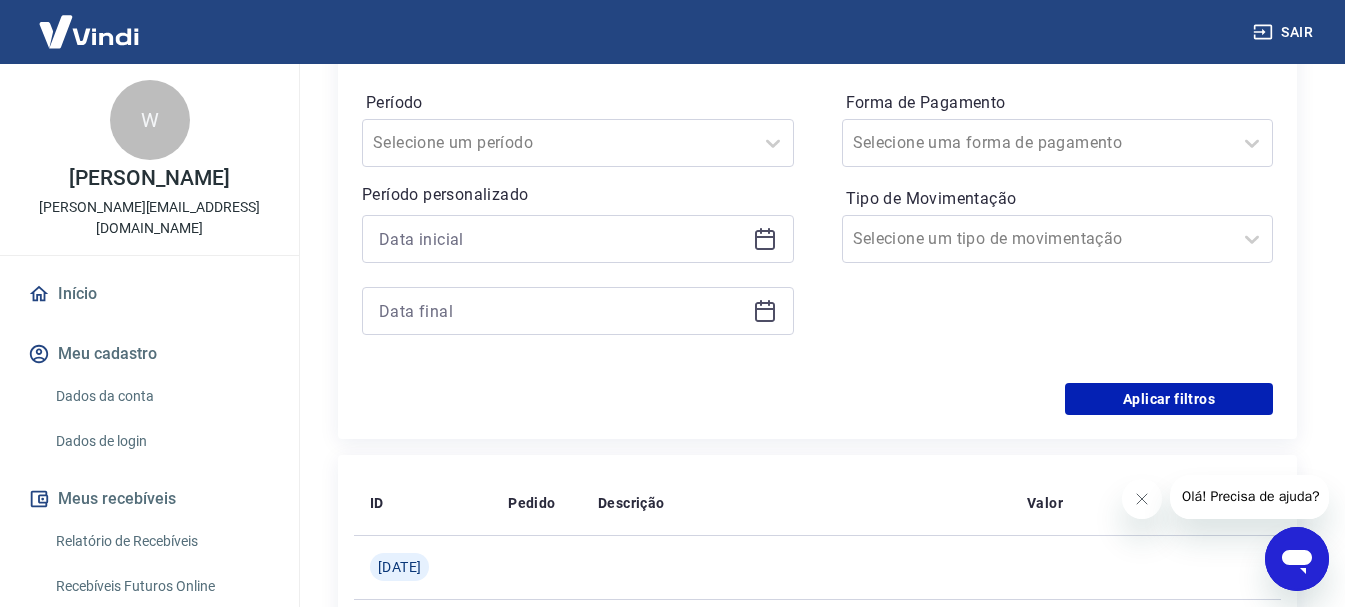 click on "Aplicar filtros" at bounding box center (817, 399) 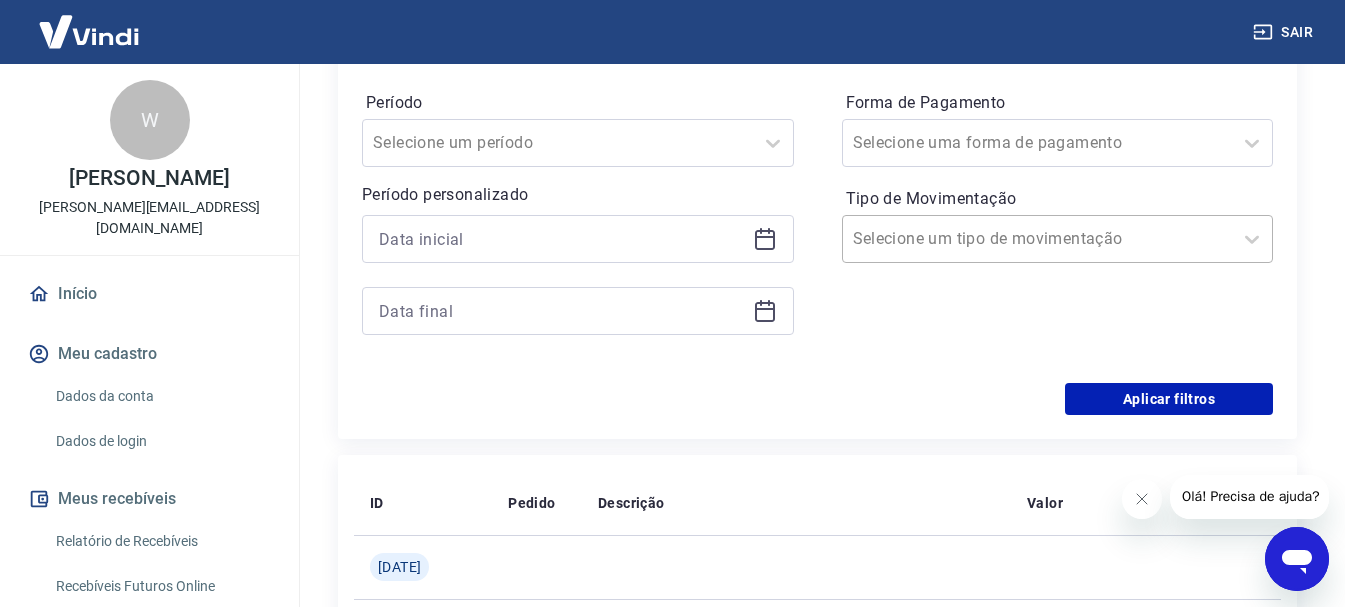 click on "Tipo de Movimentação" at bounding box center [954, 239] 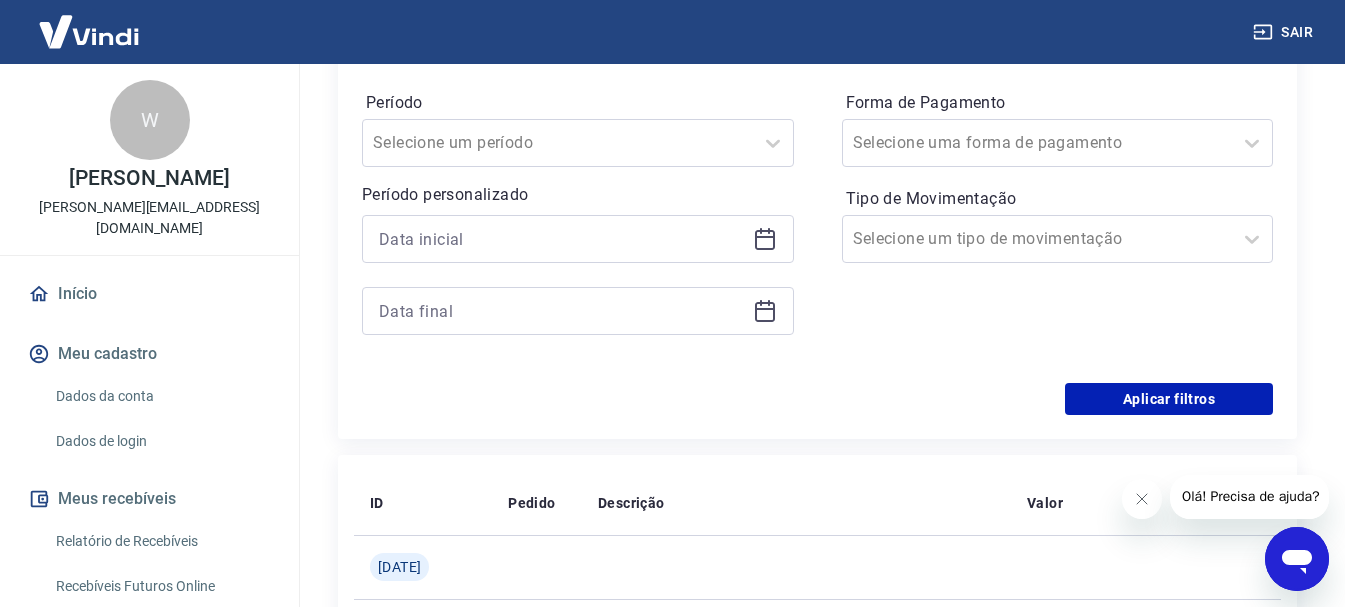 click at bounding box center (578, 239) 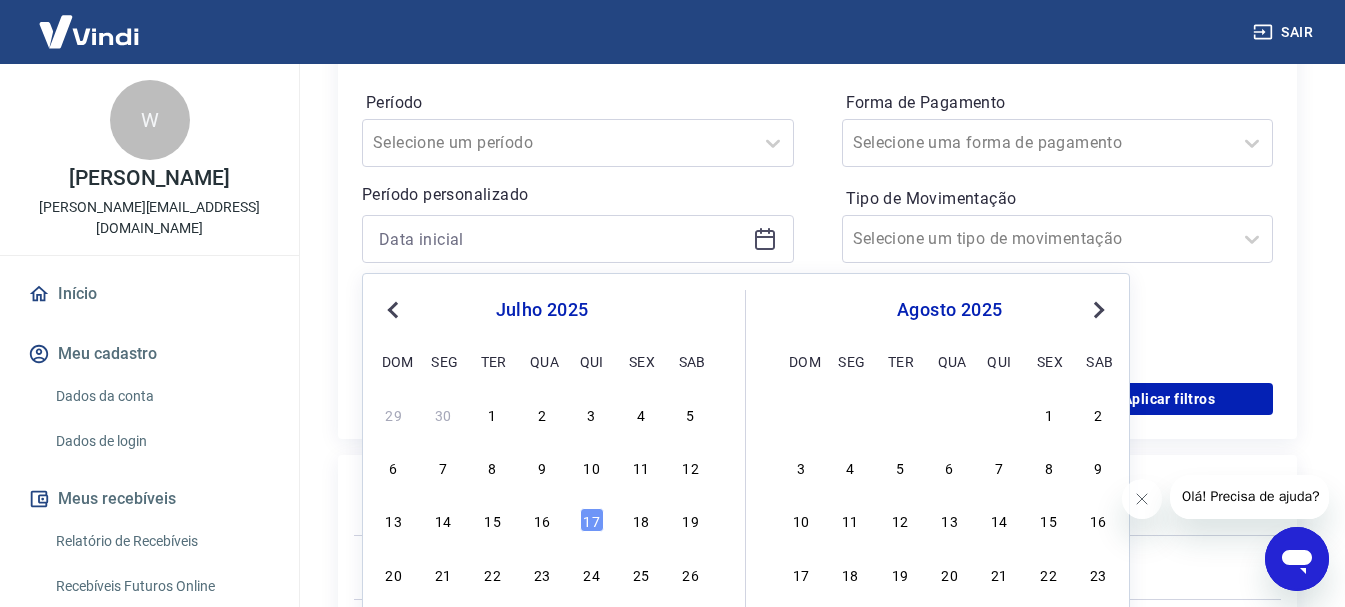 click on "Previous Month" at bounding box center (393, 310) 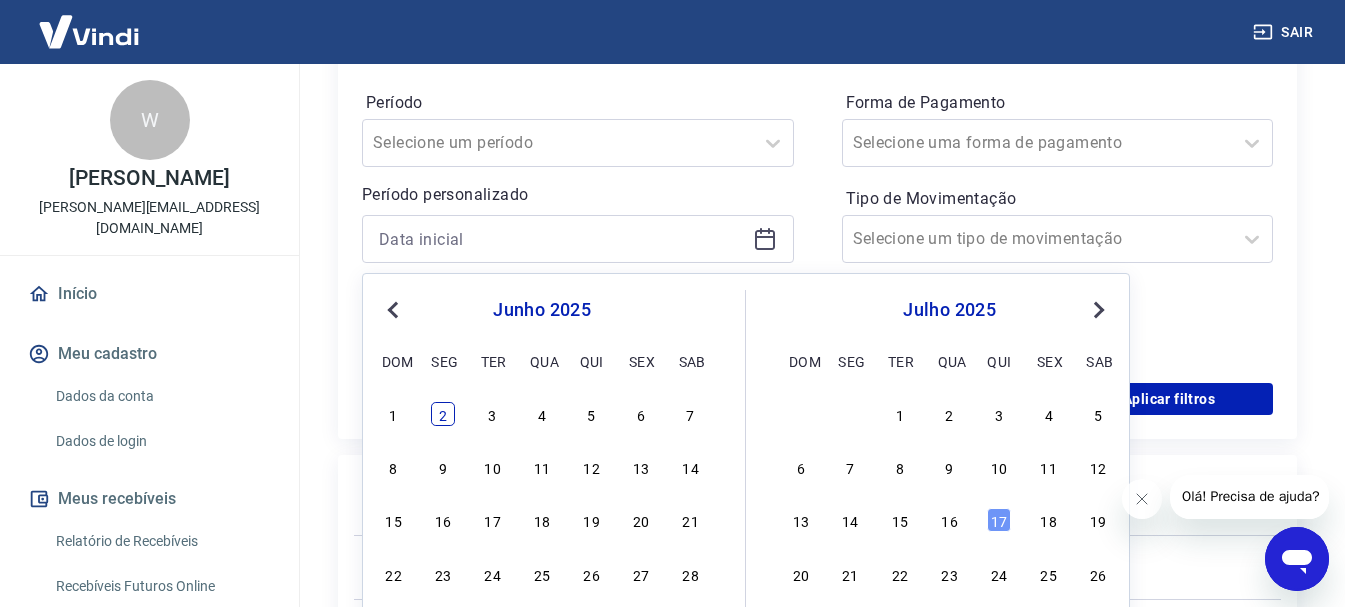 click on "2" at bounding box center [443, 414] 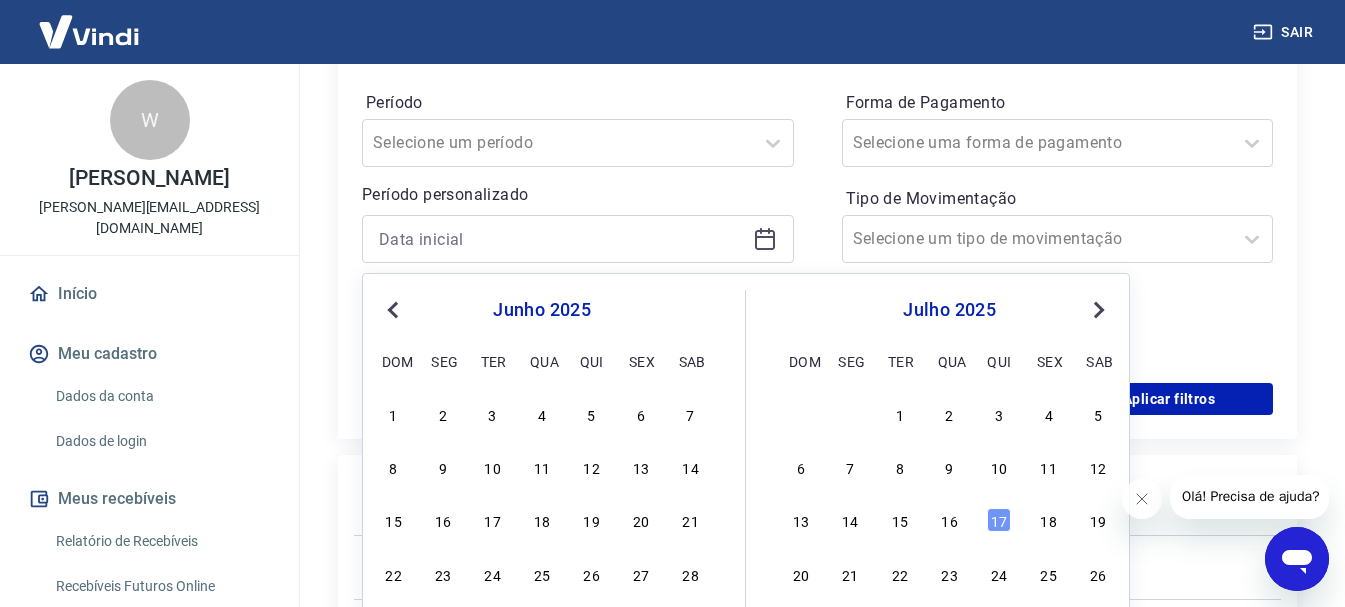 type on "02/06/2025" 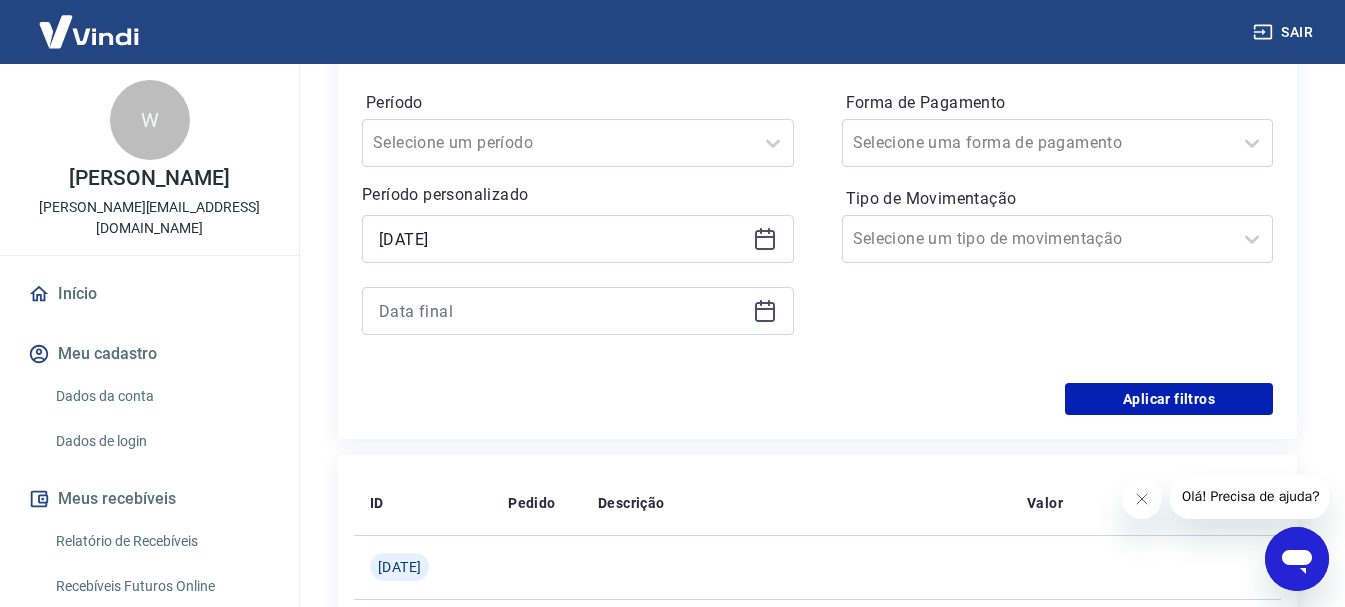 drag, startPoint x: 773, startPoint y: 316, endPoint x: 761, endPoint y: 322, distance: 13.416408 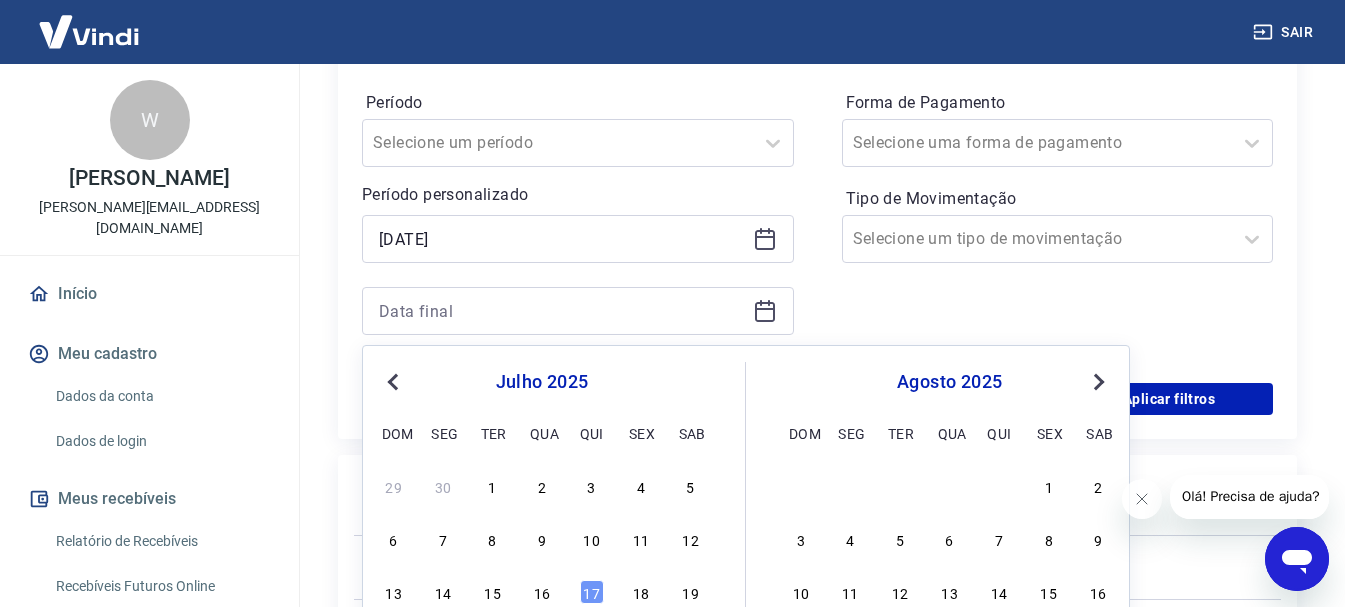 click on "Previous Month" at bounding box center (395, 381) 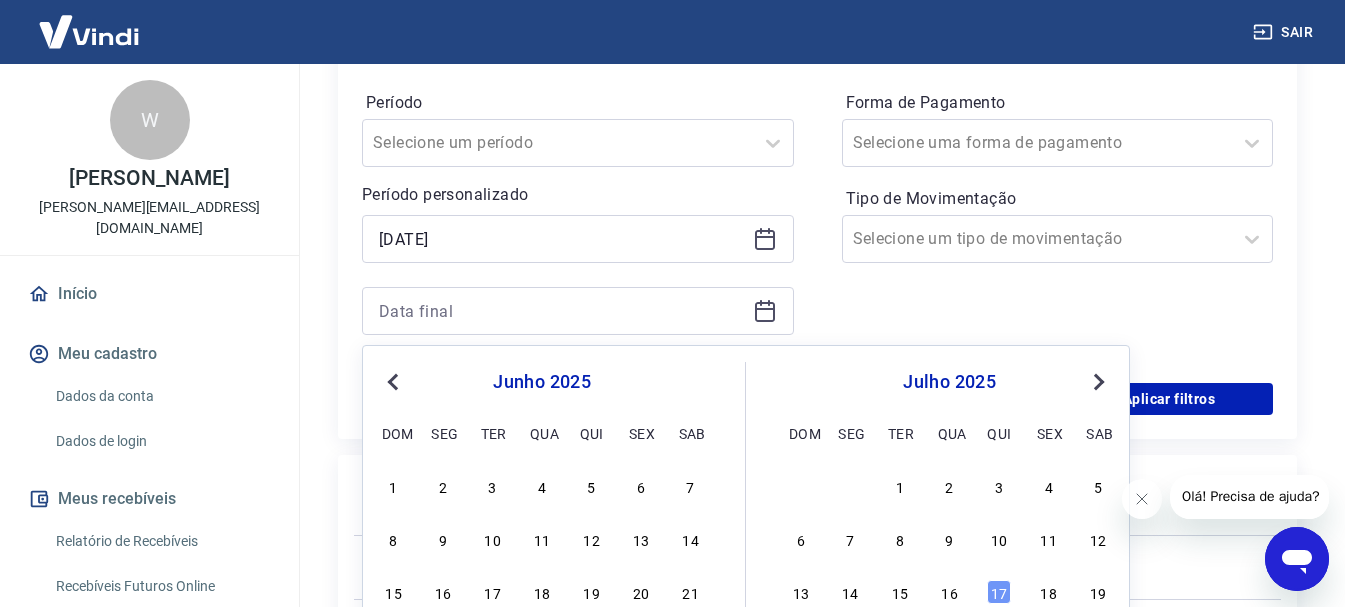 click on "2" at bounding box center (443, 486) 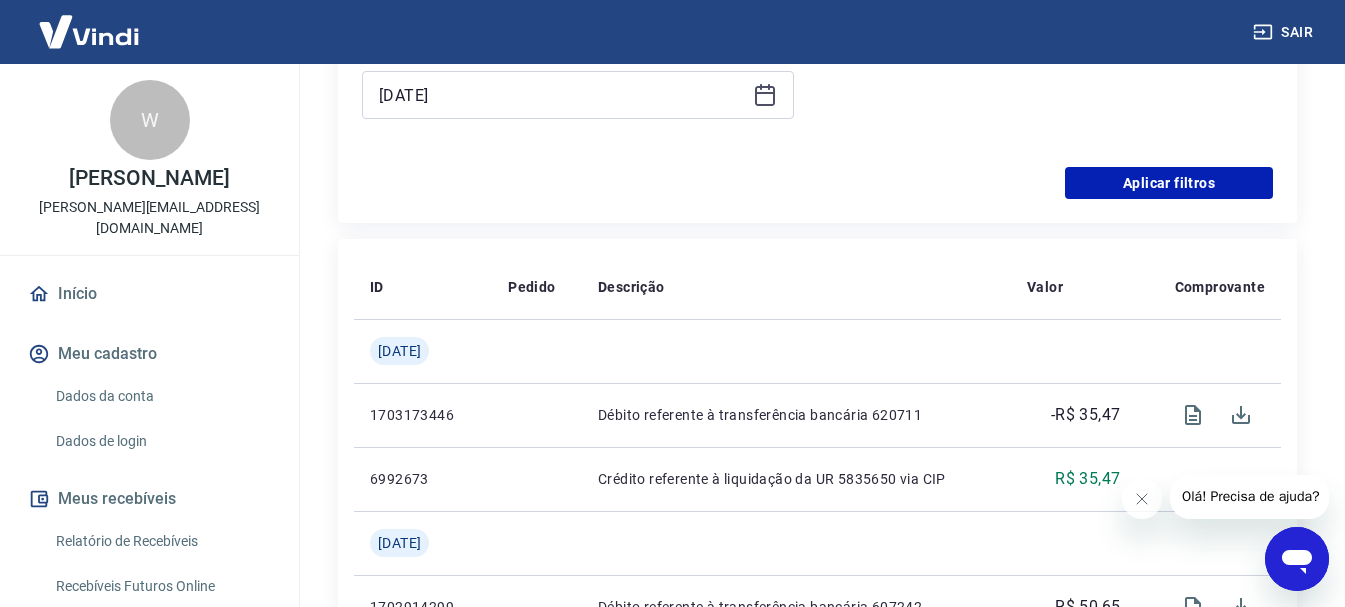 scroll, scrollTop: 500, scrollLeft: 0, axis: vertical 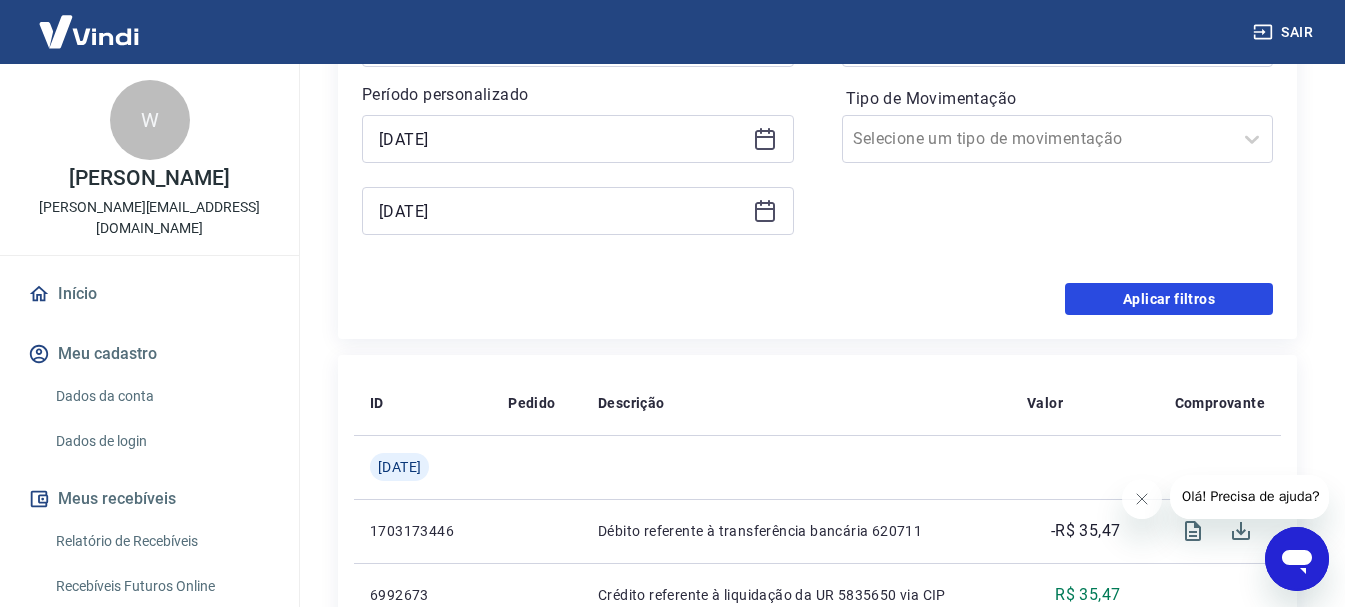 click on "Aplicar filtros" at bounding box center [1169, 299] 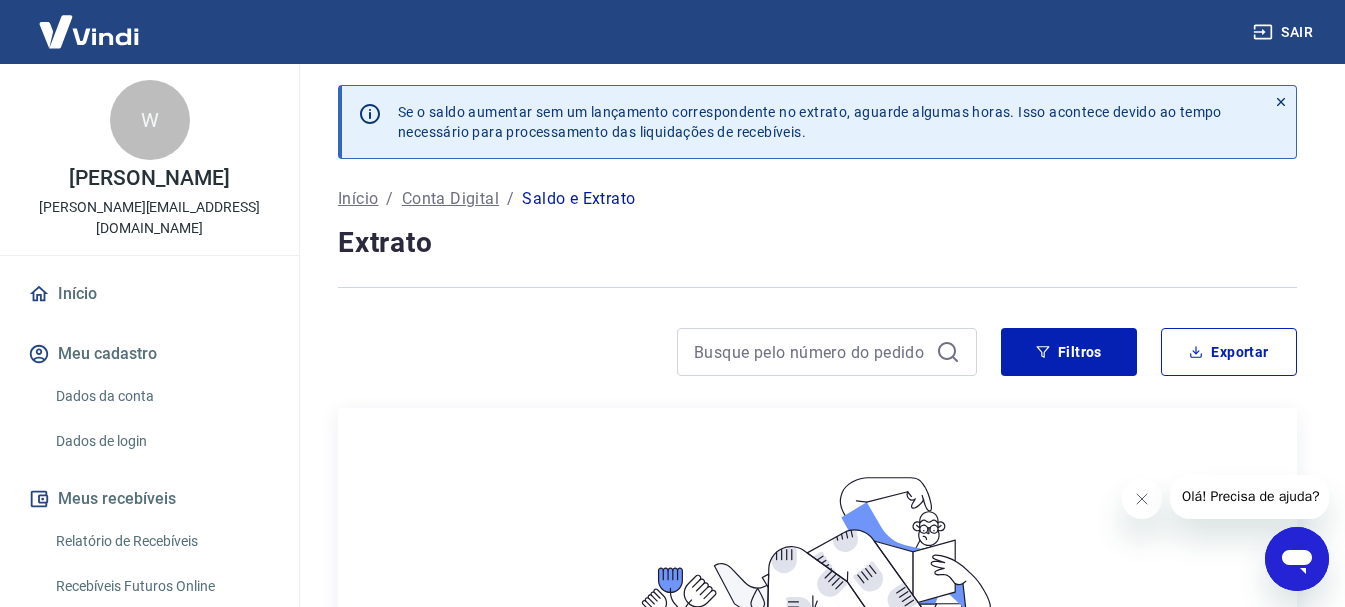 scroll, scrollTop: 0, scrollLeft: 0, axis: both 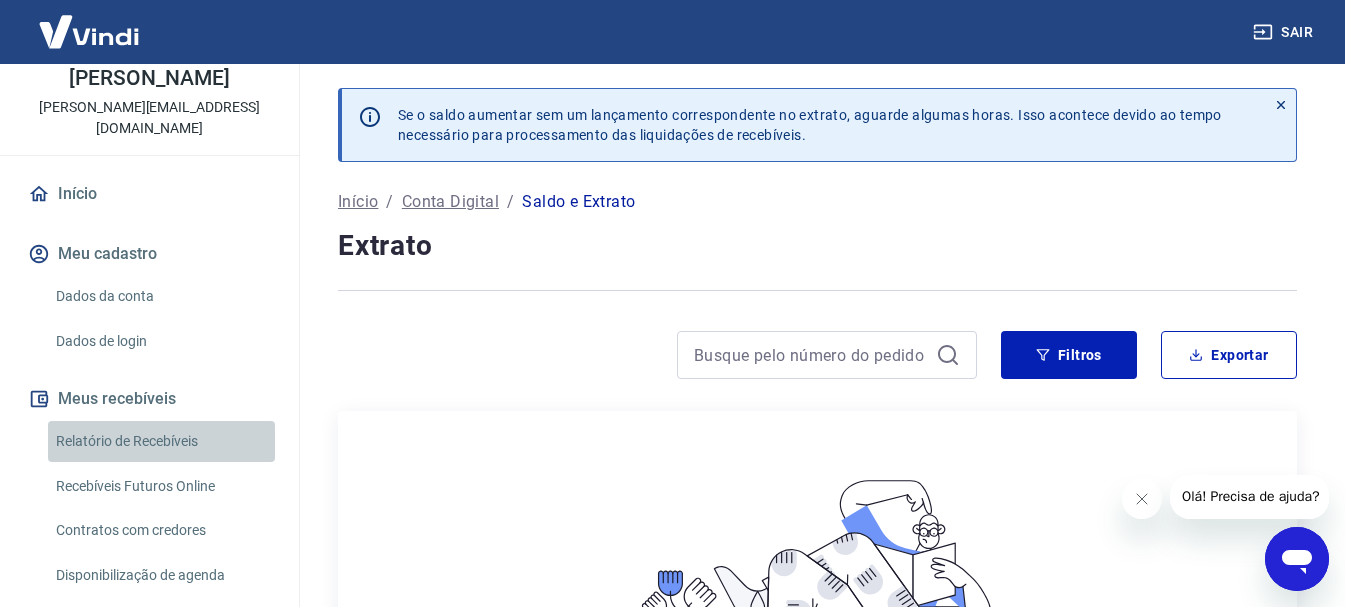 click on "Relatório de Recebíveis" at bounding box center (161, 441) 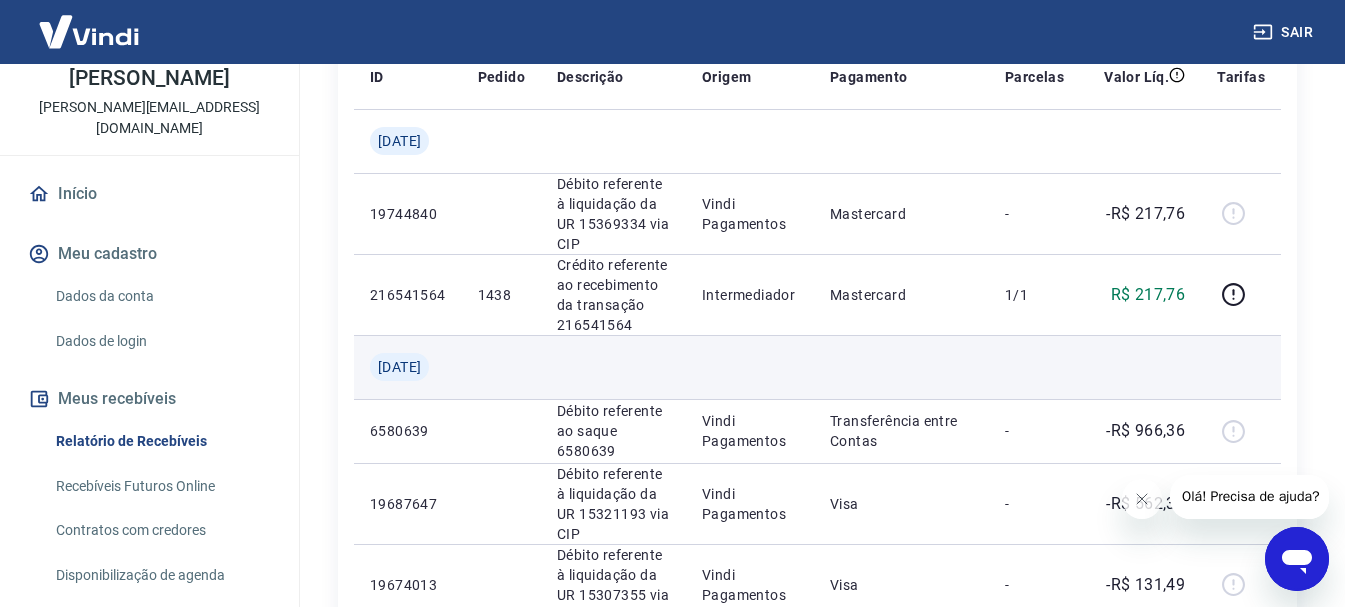 scroll, scrollTop: 200, scrollLeft: 0, axis: vertical 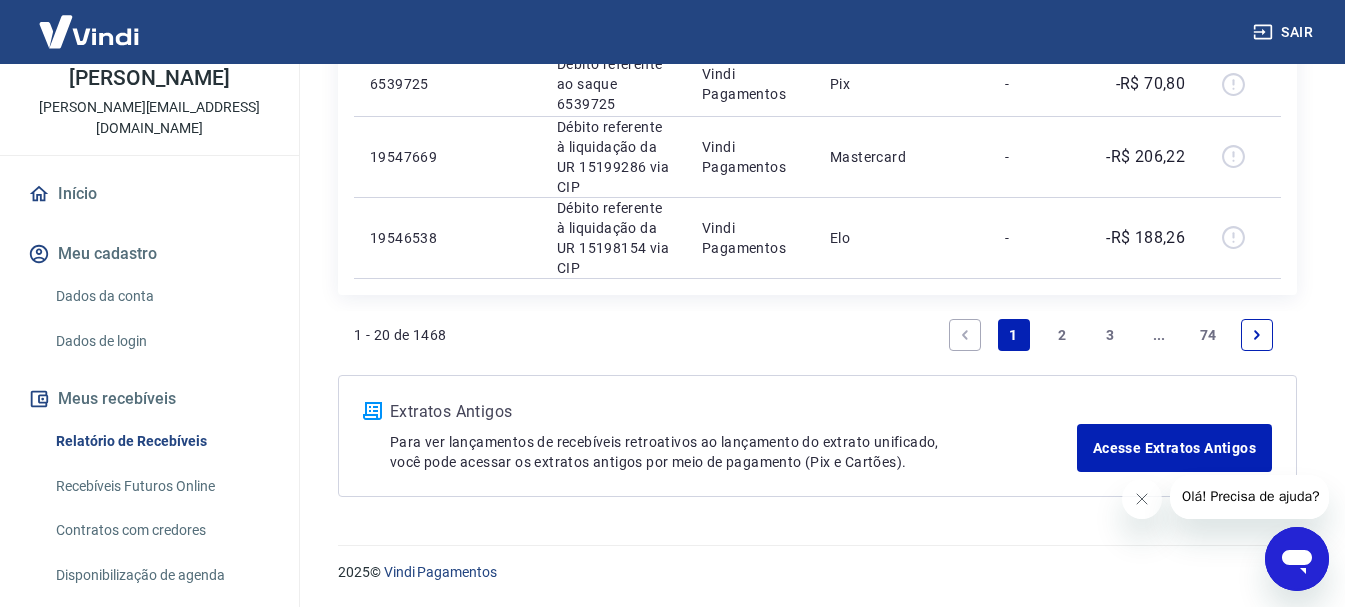 drag, startPoint x: 1106, startPoint y: 330, endPoint x: 835, endPoint y: 324, distance: 271.0664 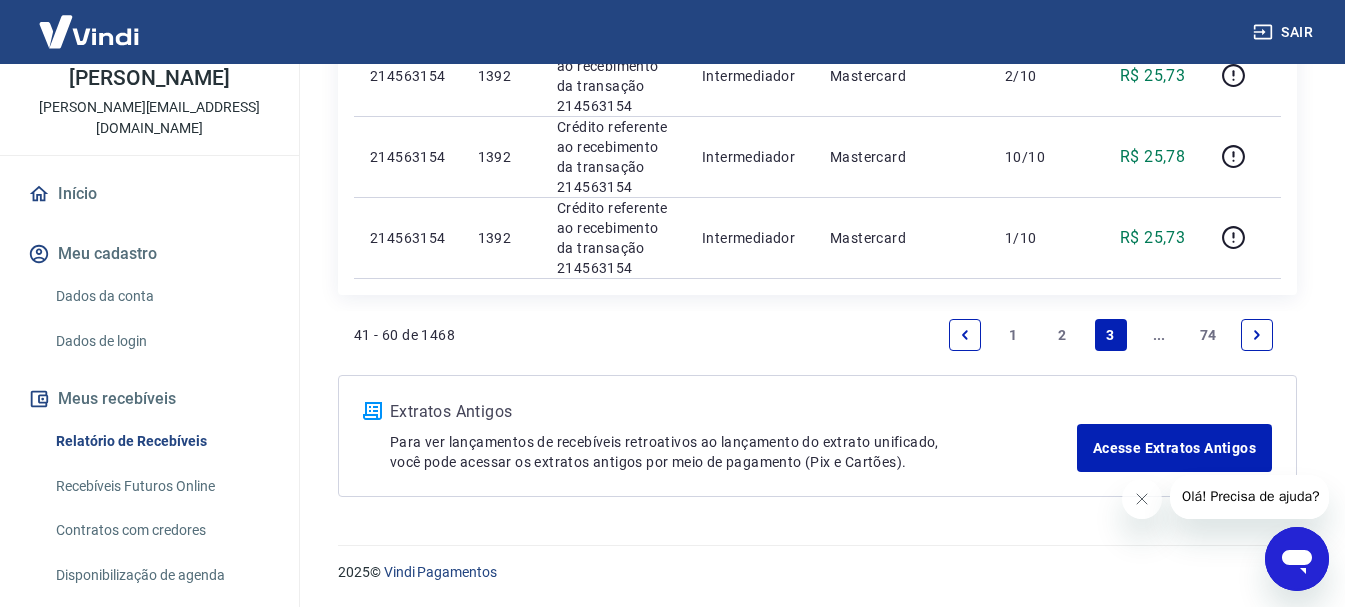 scroll, scrollTop: 2202, scrollLeft: 0, axis: vertical 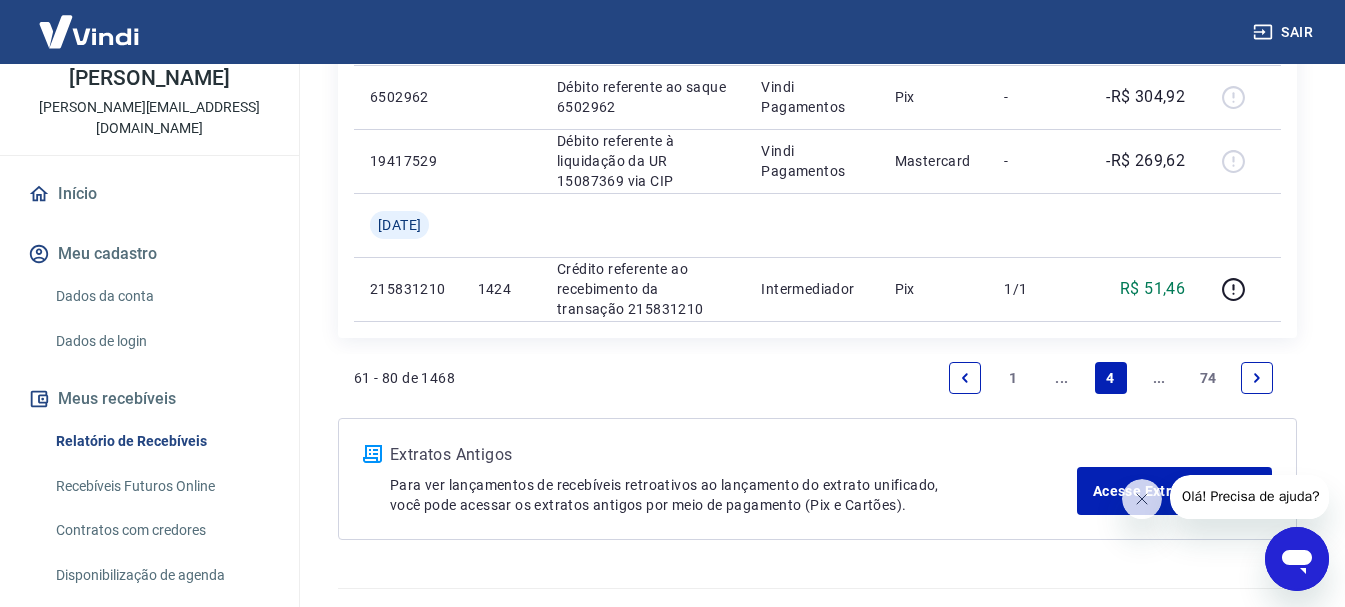 click 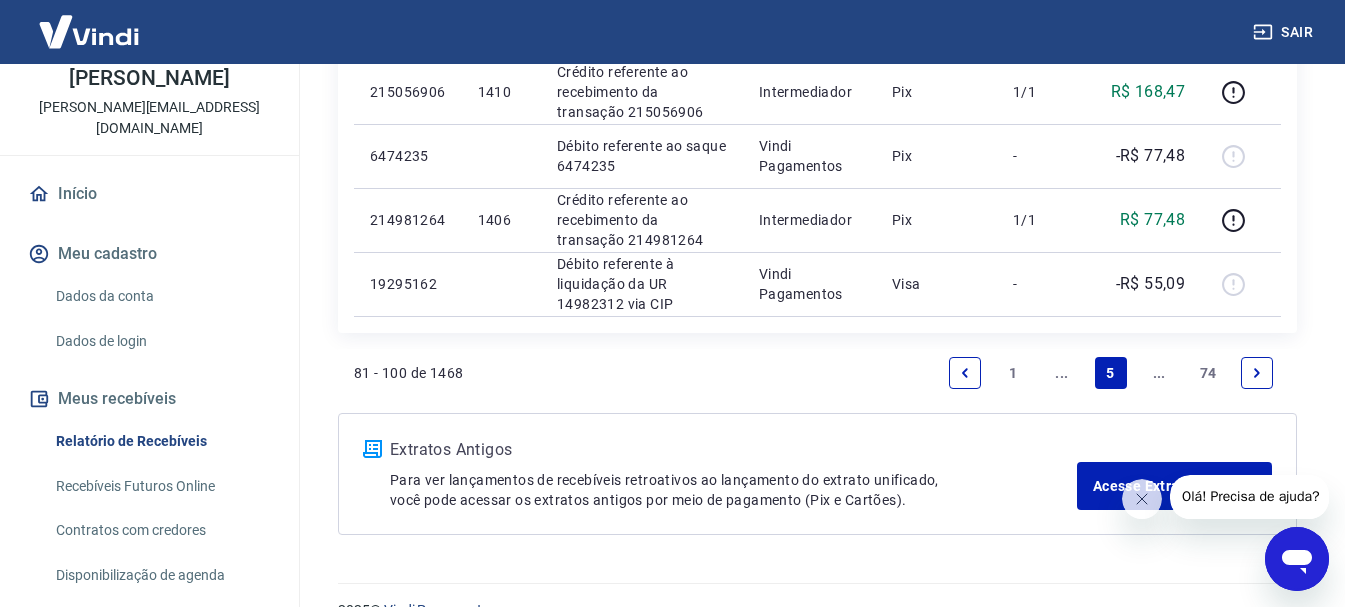scroll, scrollTop: 1859, scrollLeft: 0, axis: vertical 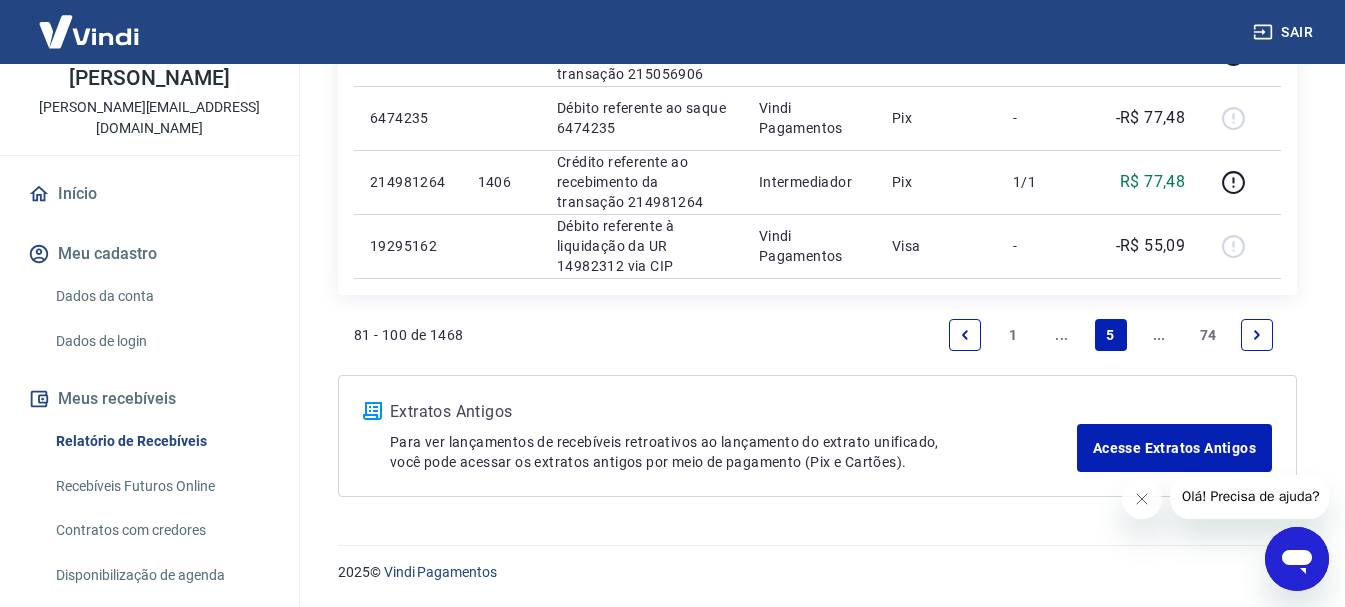 click on "..." at bounding box center [1159, 335] 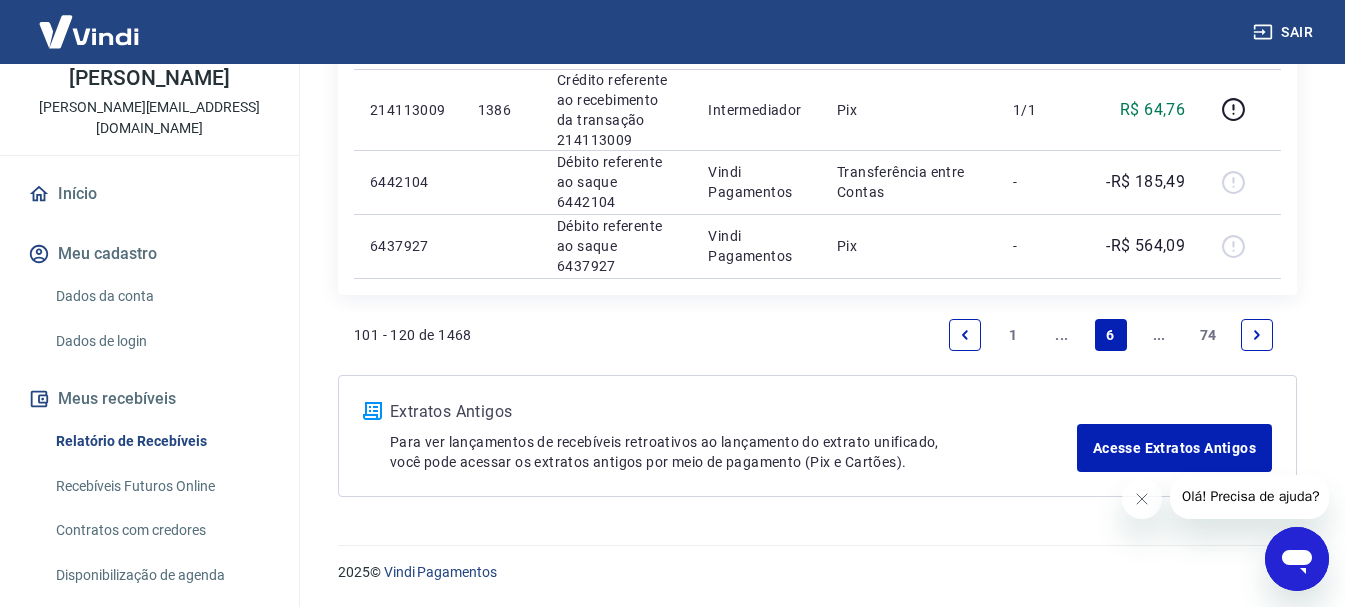 scroll, scrollTop: 2371, scrollLeft: 0, axis: vertical 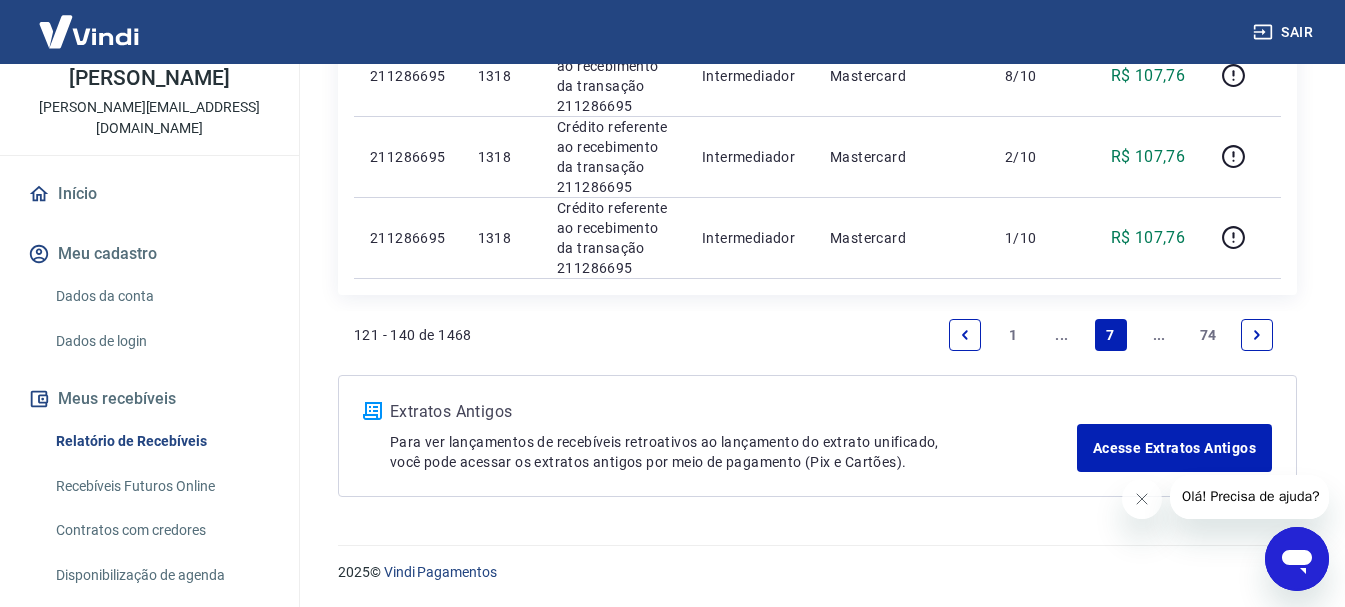 click 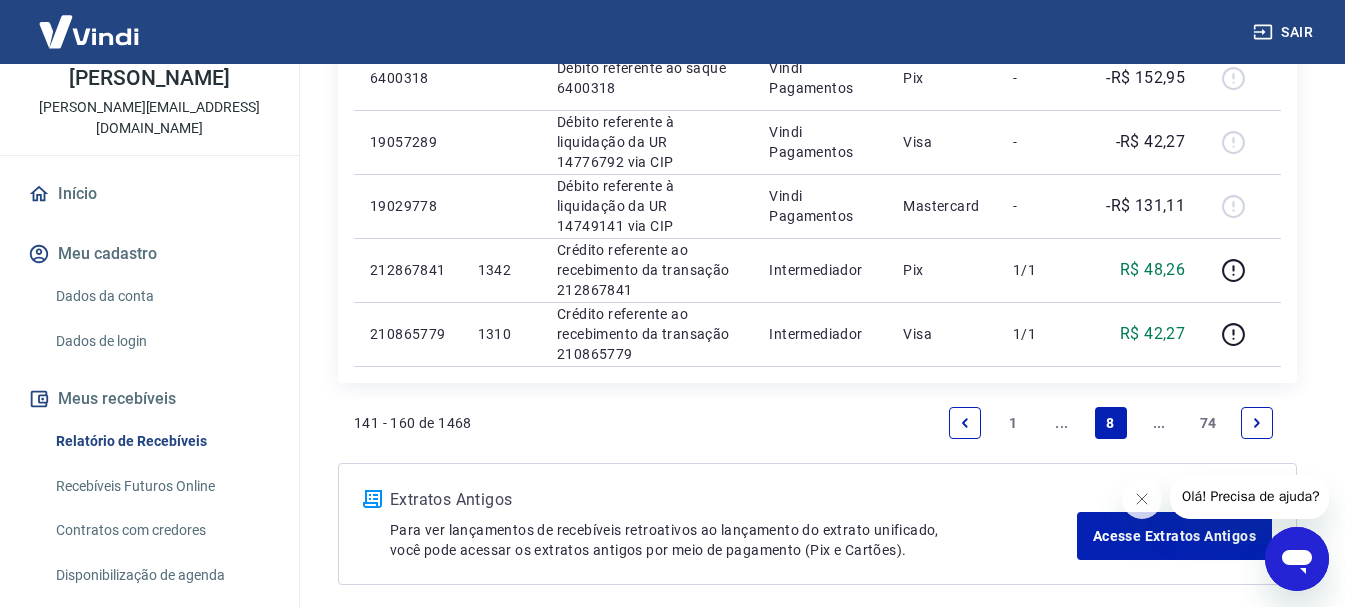 scroll, scrollTop: 1667, scrollLeft: 0, axis: vertical 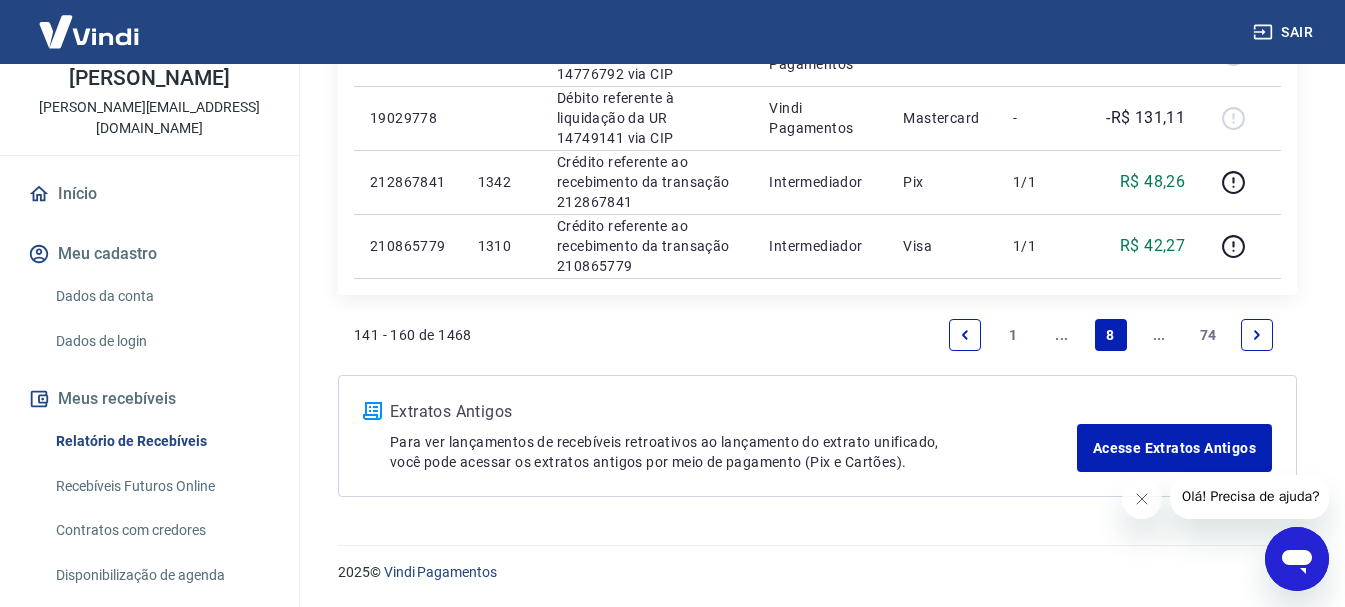 click 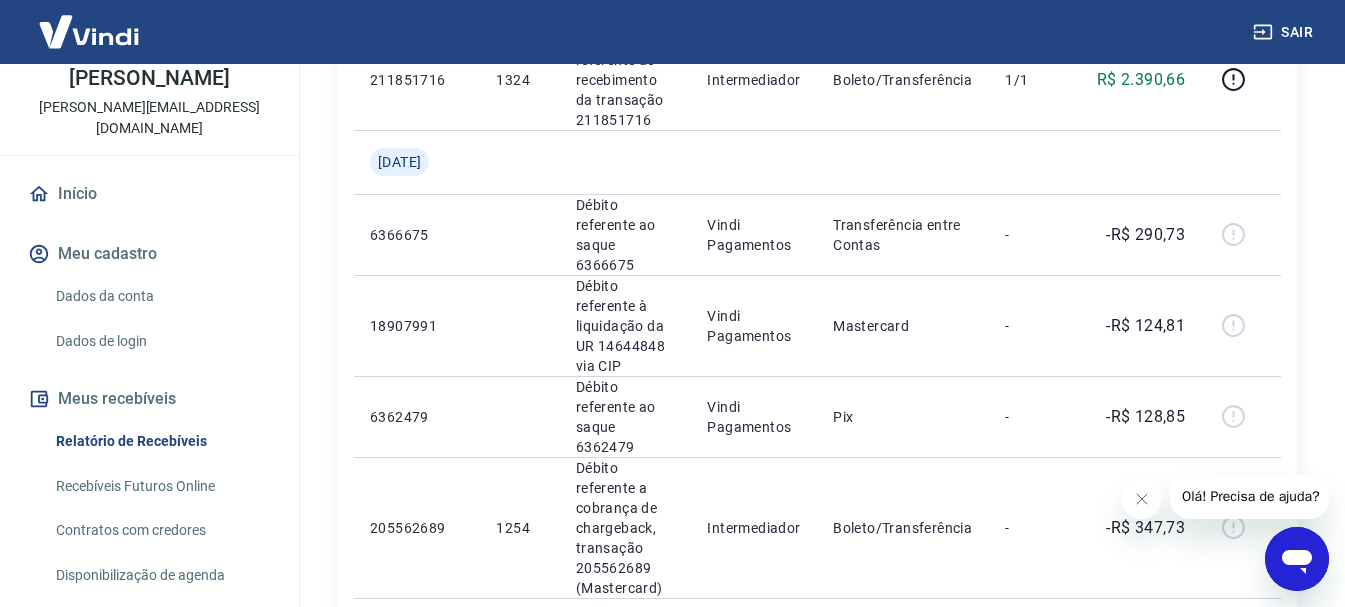 scroll, scrollTop: 1100, scrollLeft: 0, axis: vertical 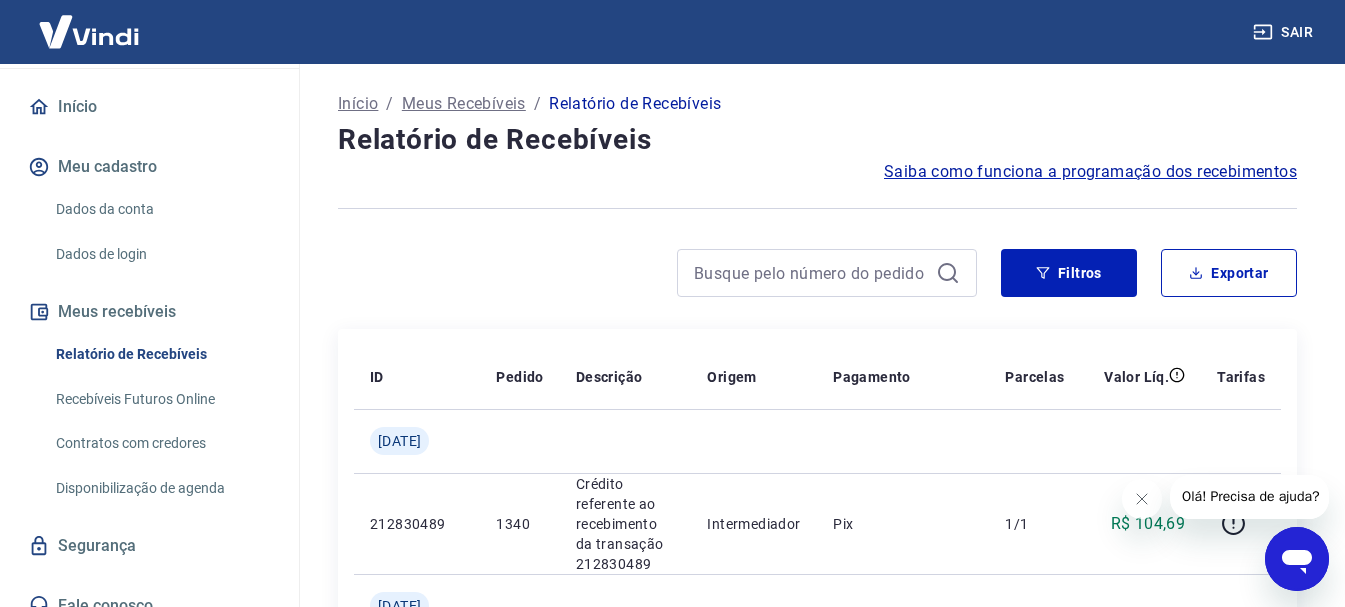 click on "Início" at bounding box center [358, 104] 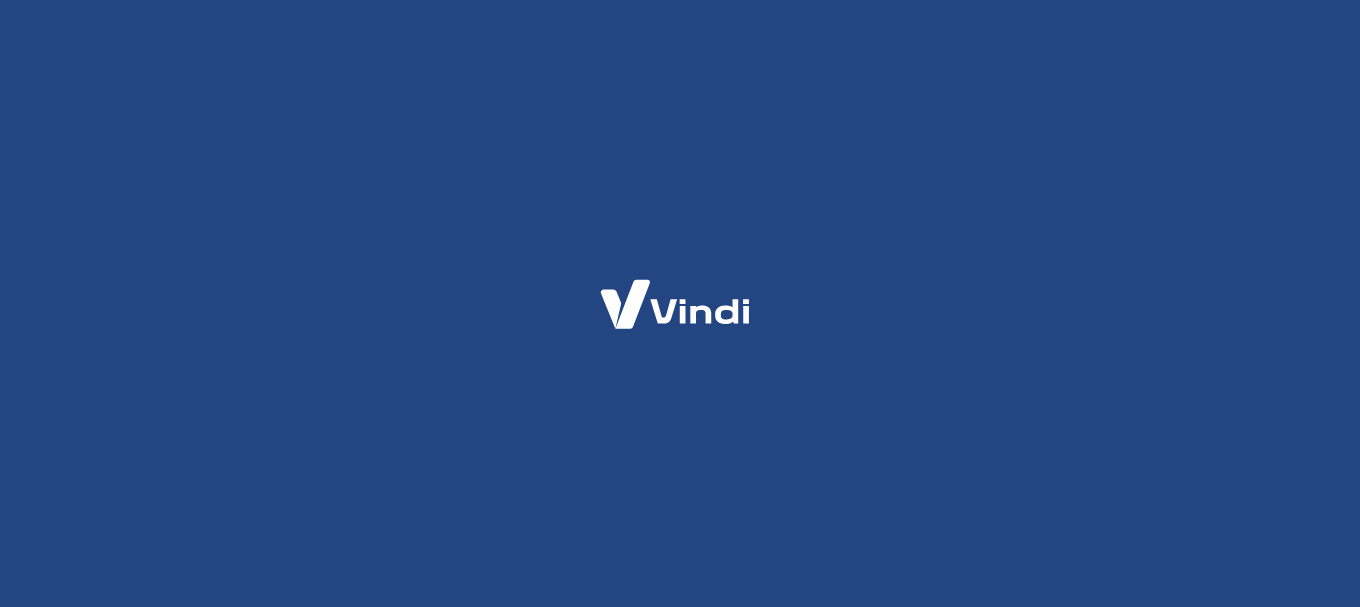 scroll, scrollTop: 0, scrollLeft: 0, axis: both 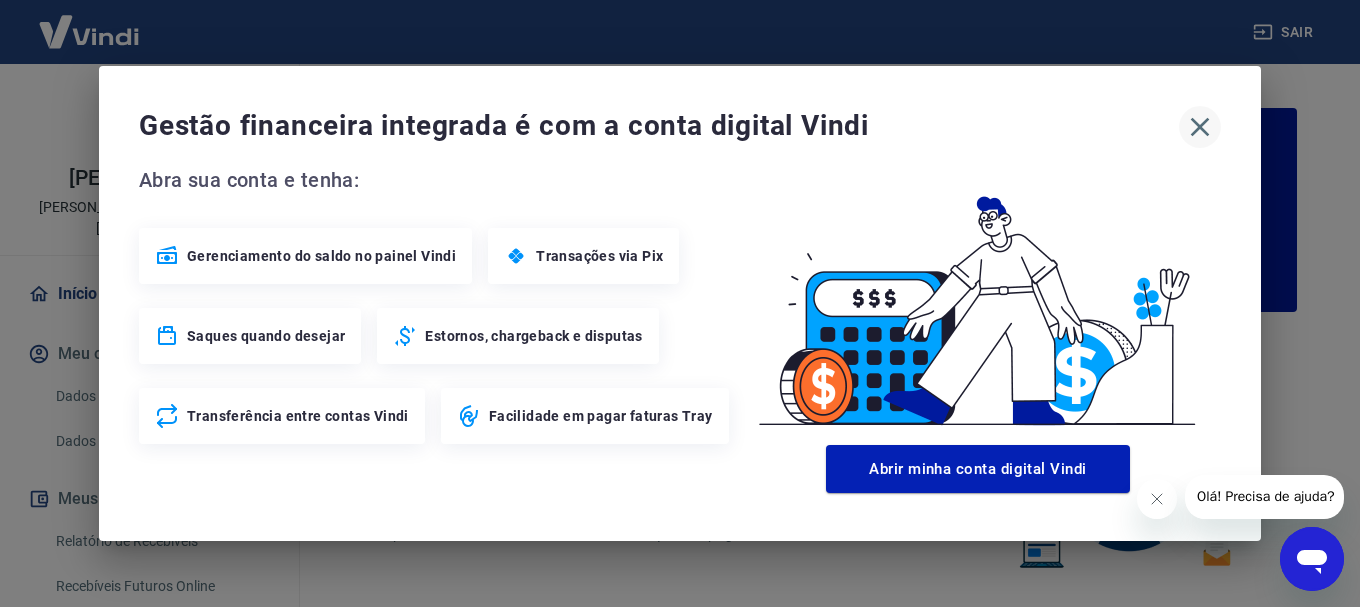 click 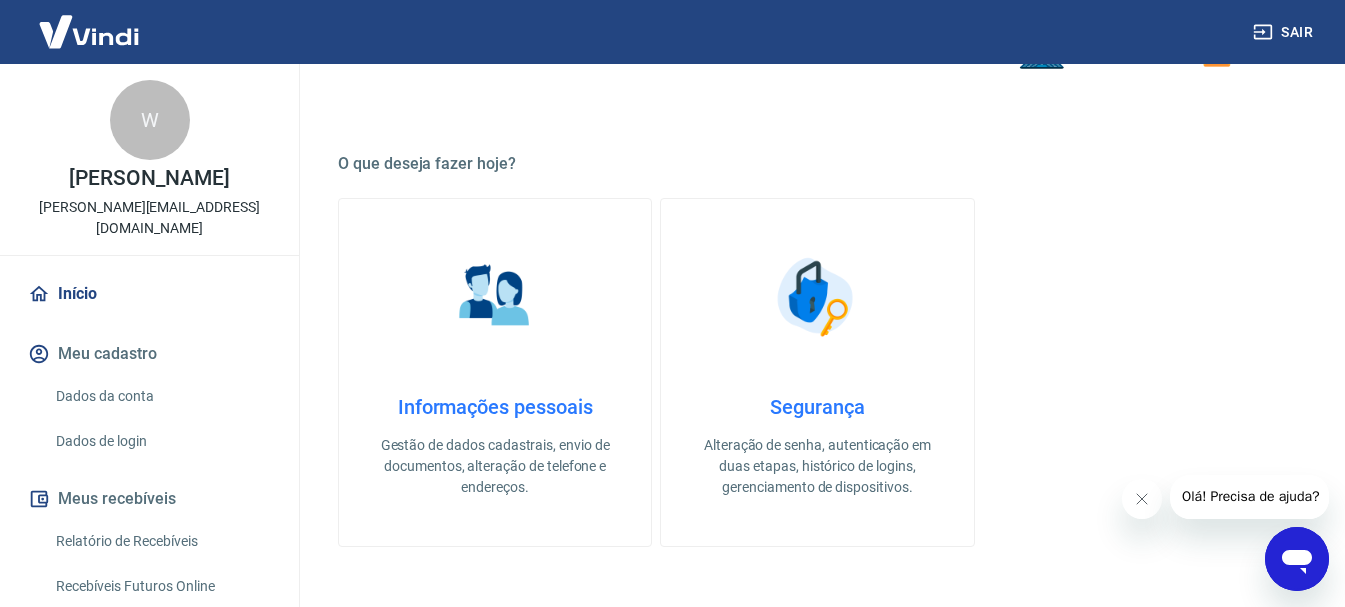 scroll, scrollTop: 500, scrollLeft: 0, axis: vertical 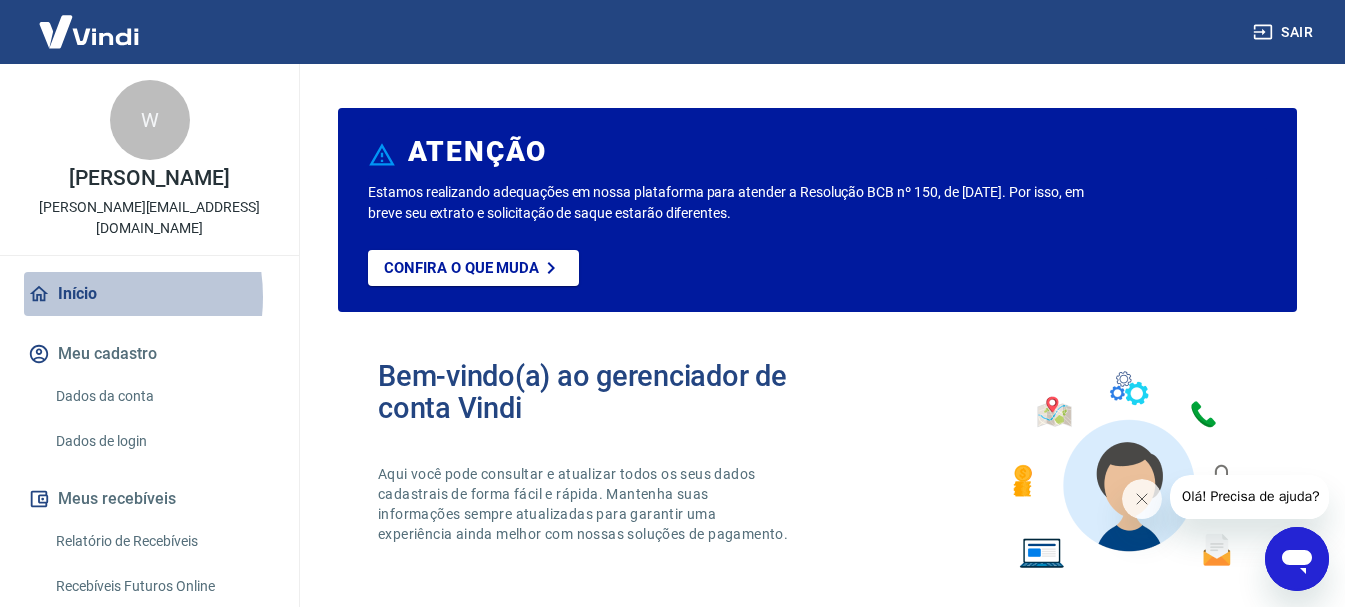 click on "Início" at bounding box center (149, 294) 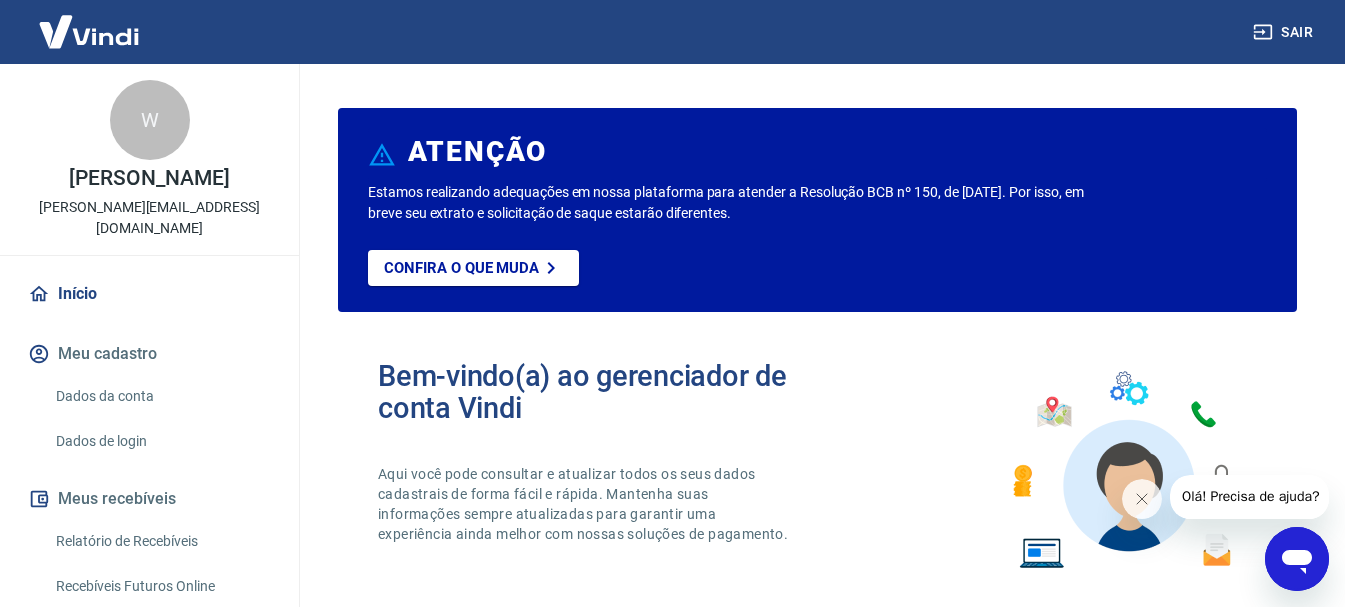 click on "Relatório de Recebíveis" at bounding box center [161, 541] 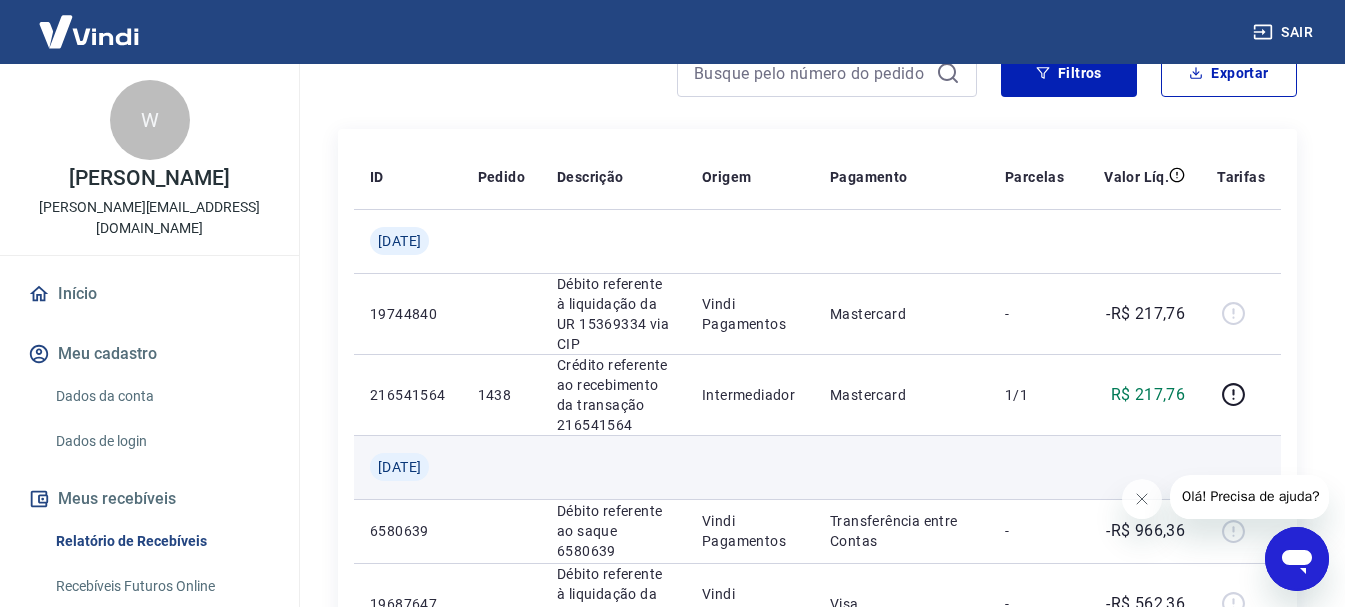 scroll, scrollTop: 0, scrollLeft: 0, axis: both 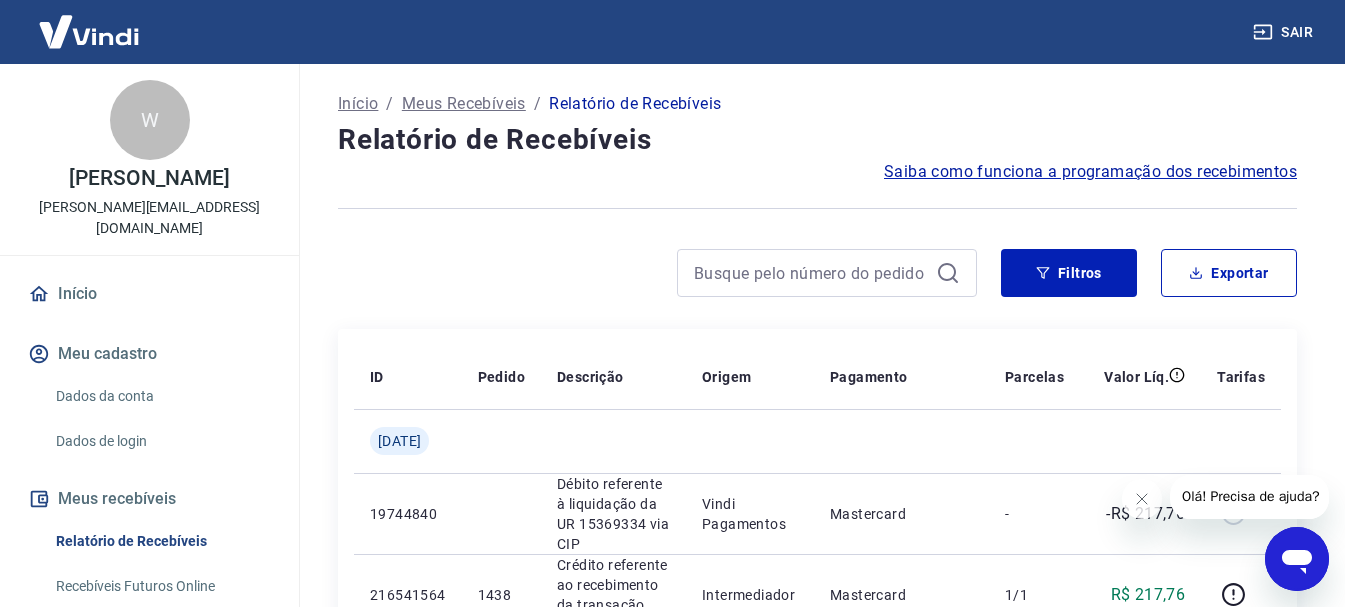 click 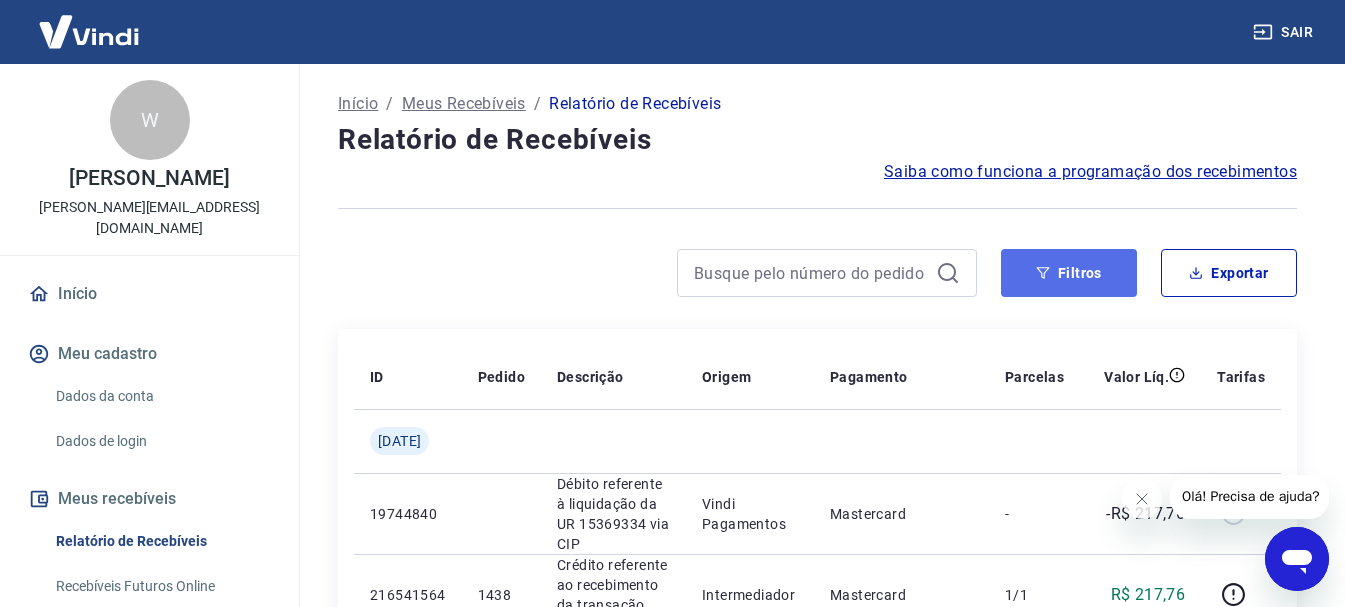 click on "Filtros" at bounding box center (1069, 273) 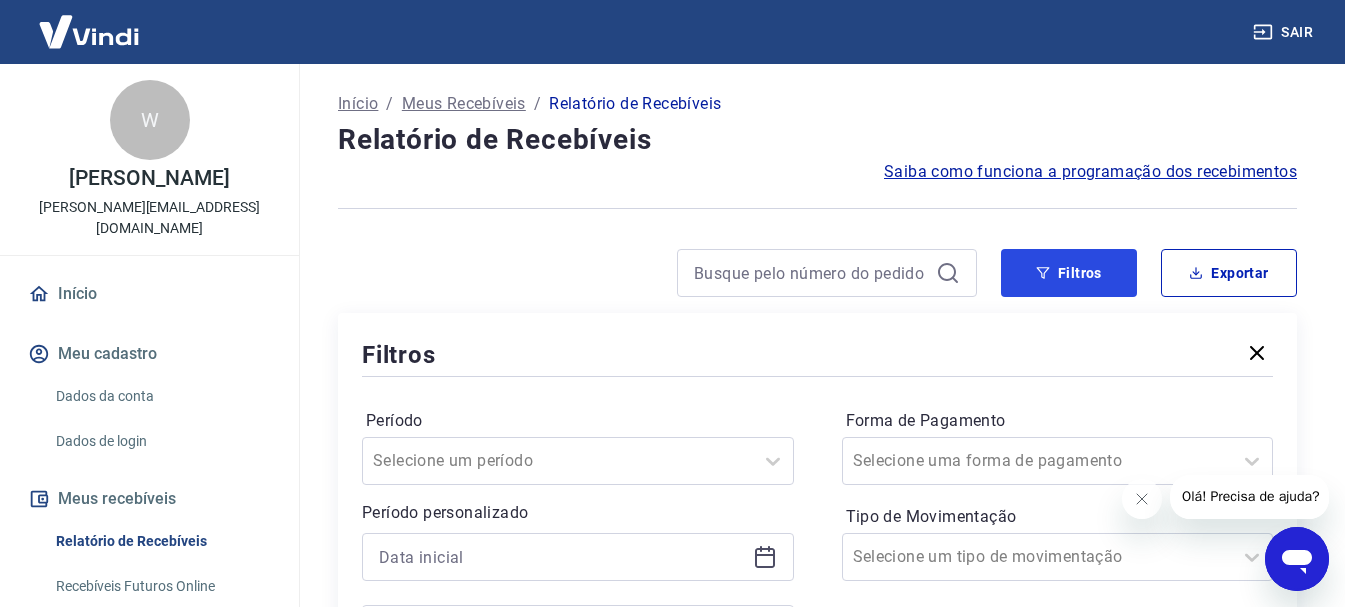 scroll, scrollTop: 100, scrollLeft: 0, axis: vertical 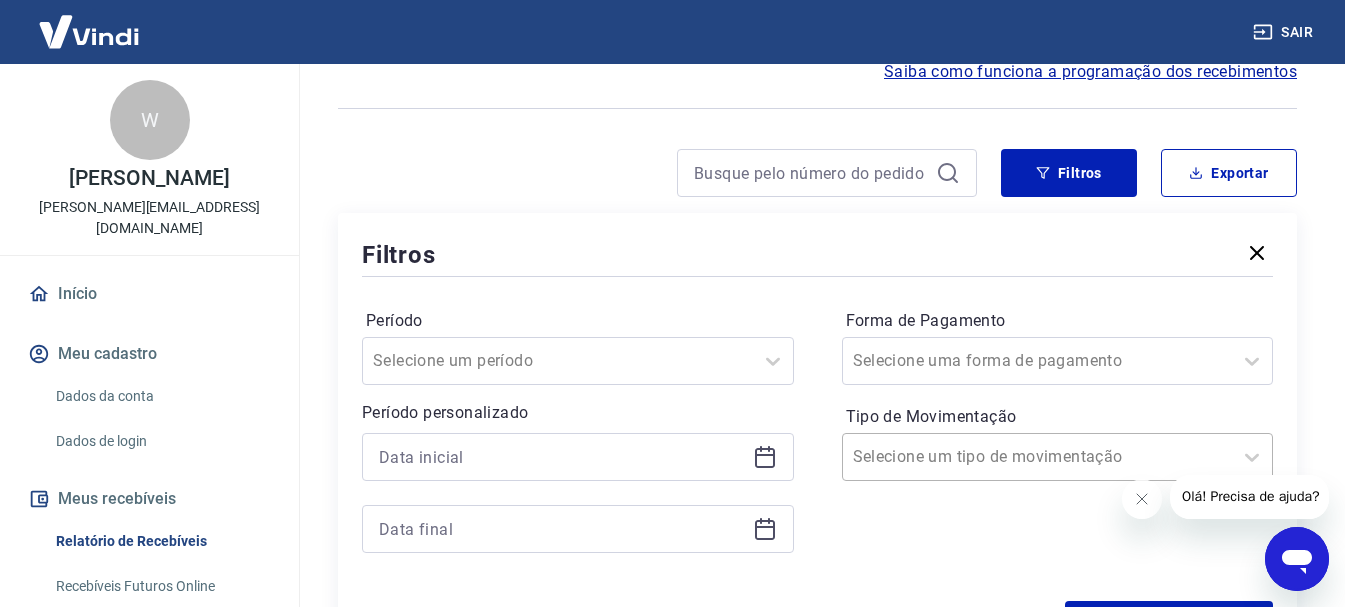 click on "Selecione um tipo de movimentação" at bounding box center (1058, 457) 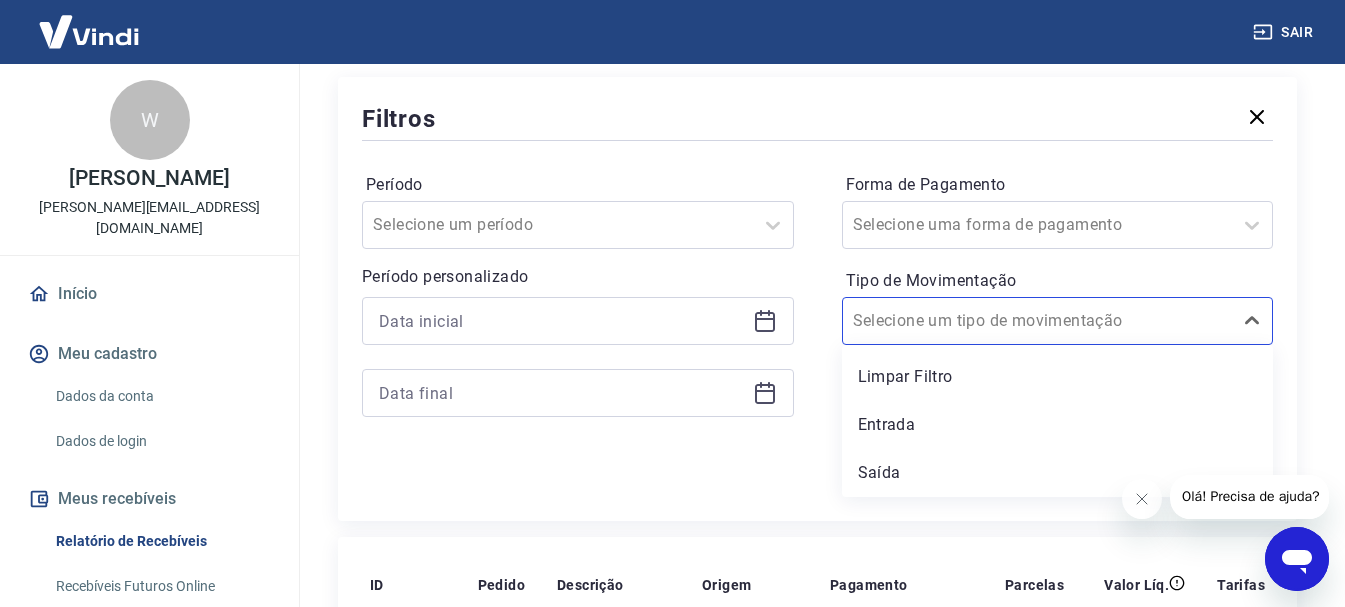 scroll, scrollTop: 266, scrollLeft: 0, axis: vertical 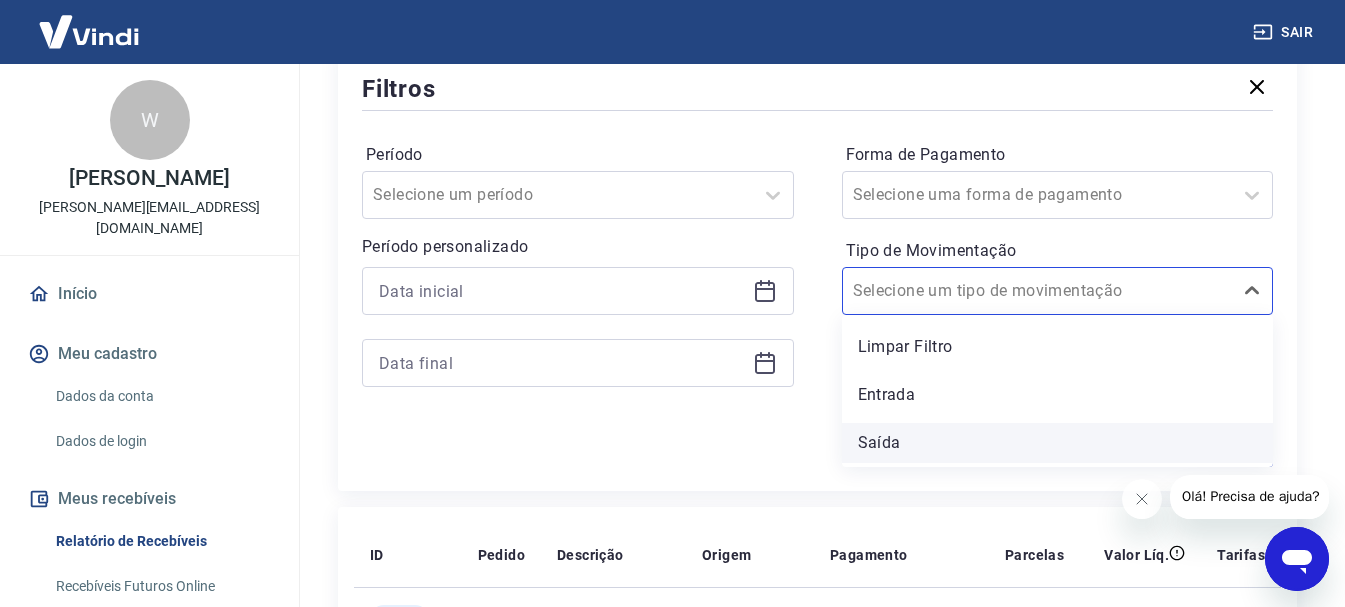 click on "Saída" at bounding box center (1058, 443) 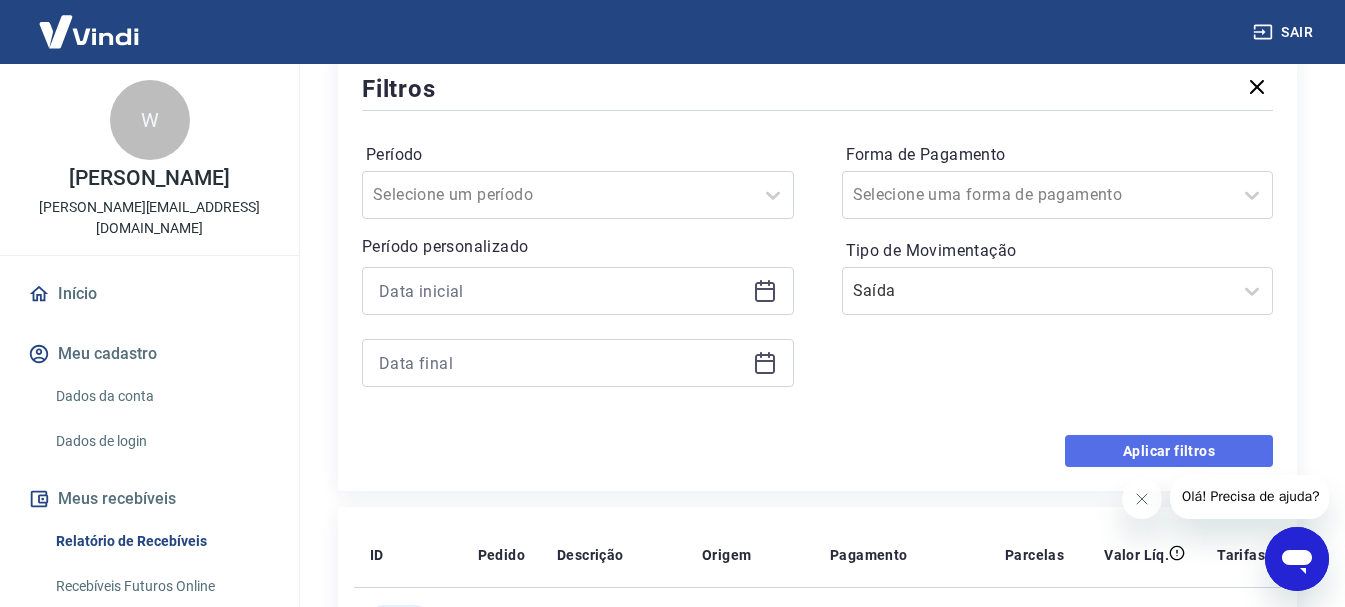 click on "Aplicar filtros" at bounding box center [1169, 451] 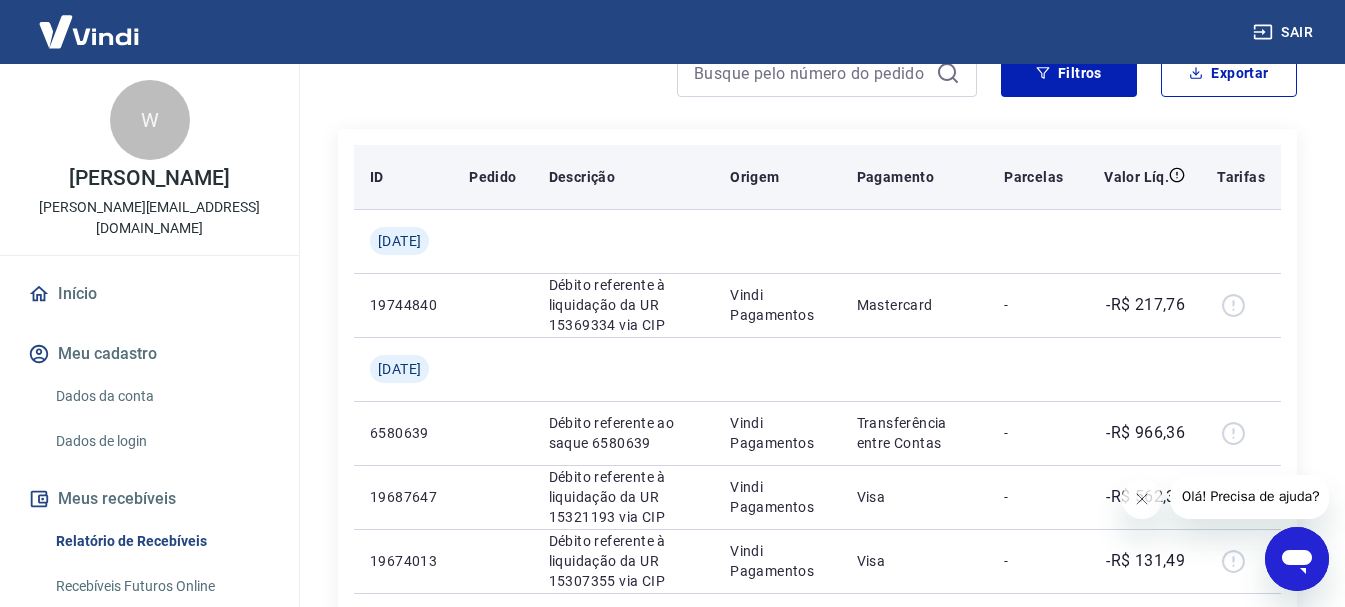 scroll, scrollTop: 300, scrollLeft: 0, axis: vertical 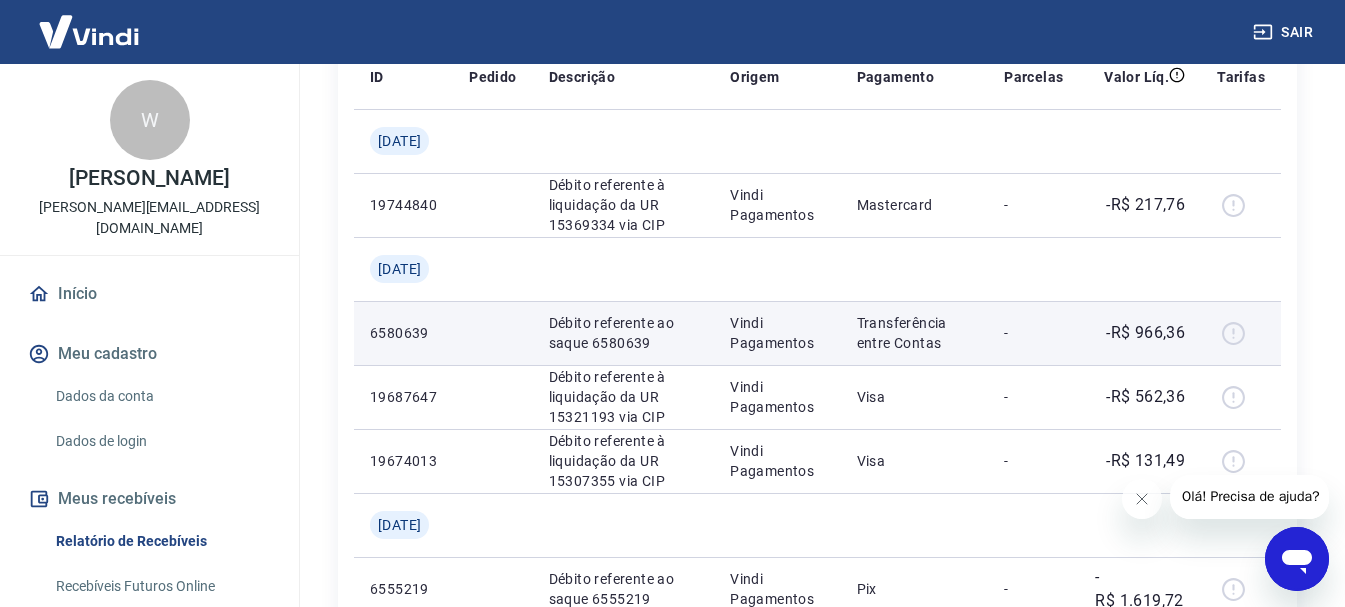 click at bounding box center (1241, 333) 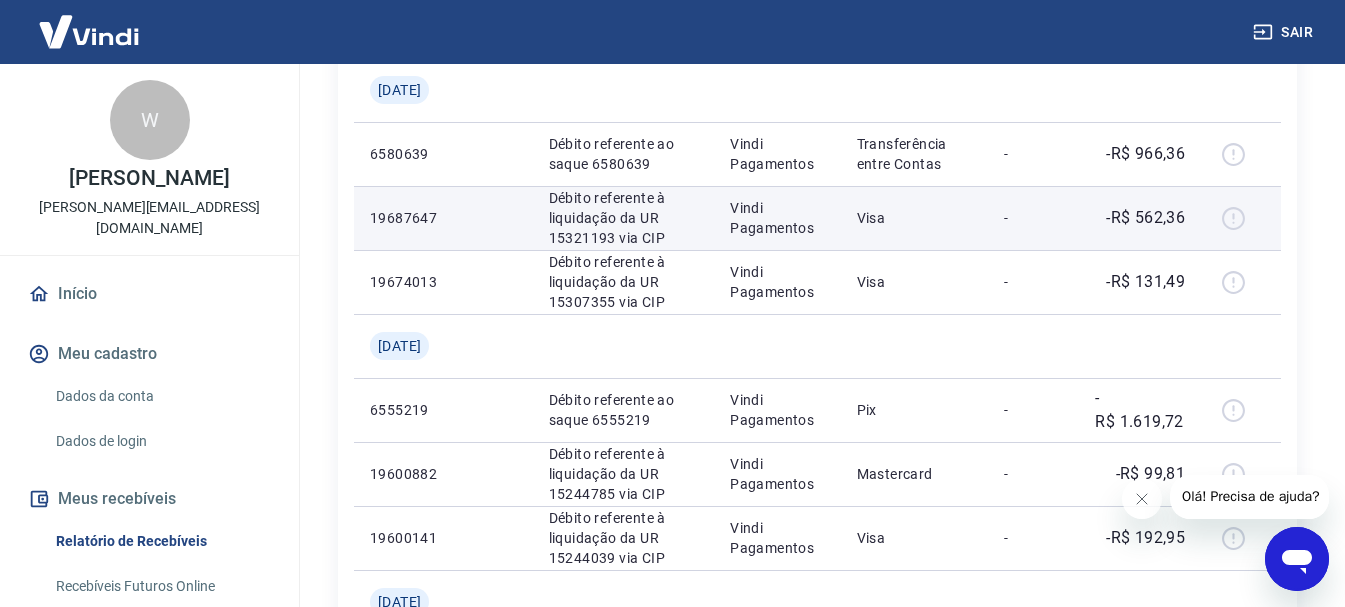 scroll, scrollTop: 500, scrollLeft: 0, axis: vertical 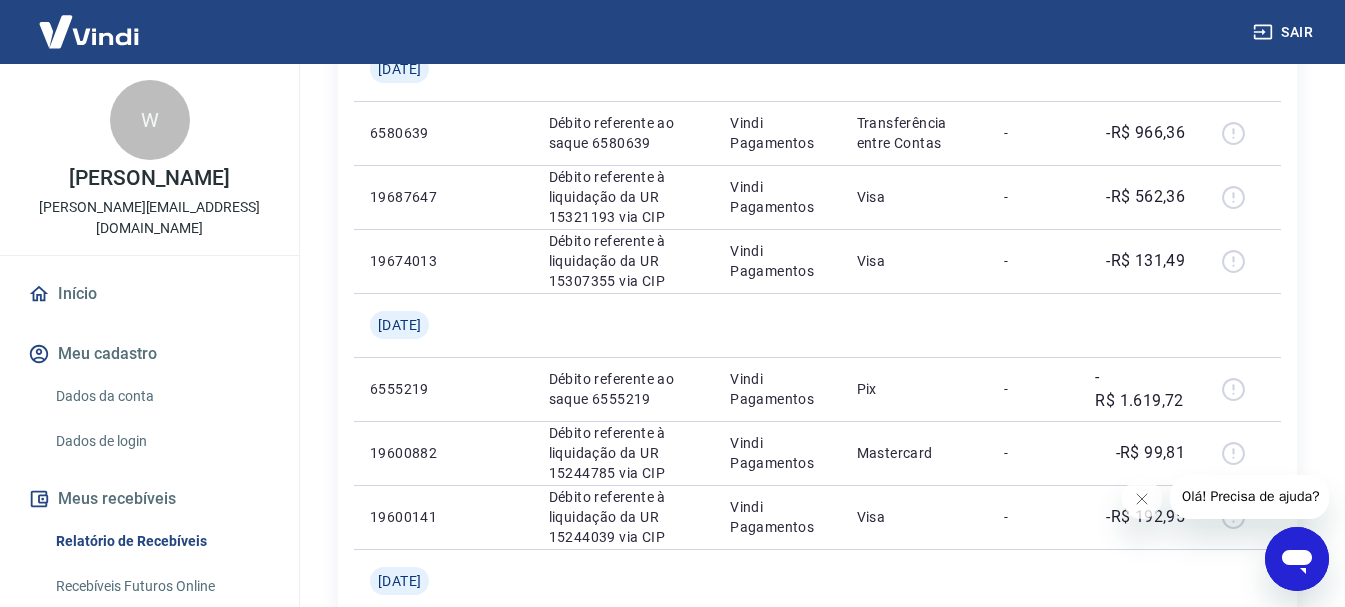 drag, startPoint x: 1231, startPoint y: 388, endPoint x: 1289, endPoint y: 375, distance: 59.439045 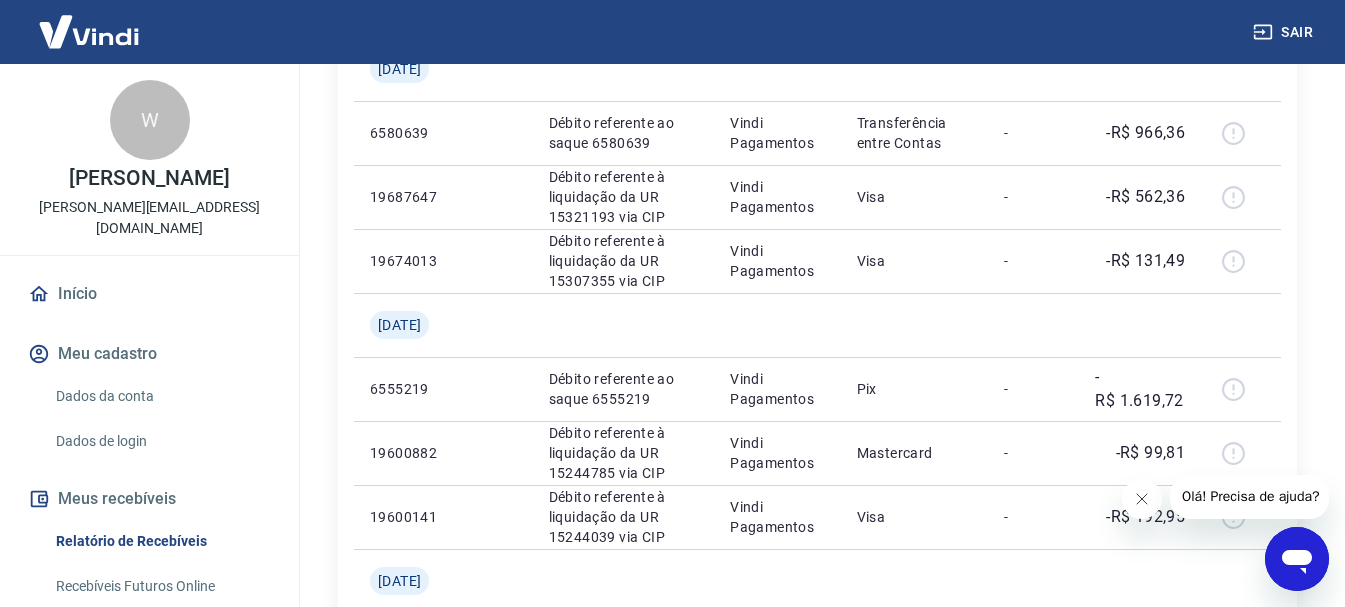drag, startPoint x: 1139, startPoint y: 499, endPoint x: 2390, endPoint y: 889, distance: 1310.382 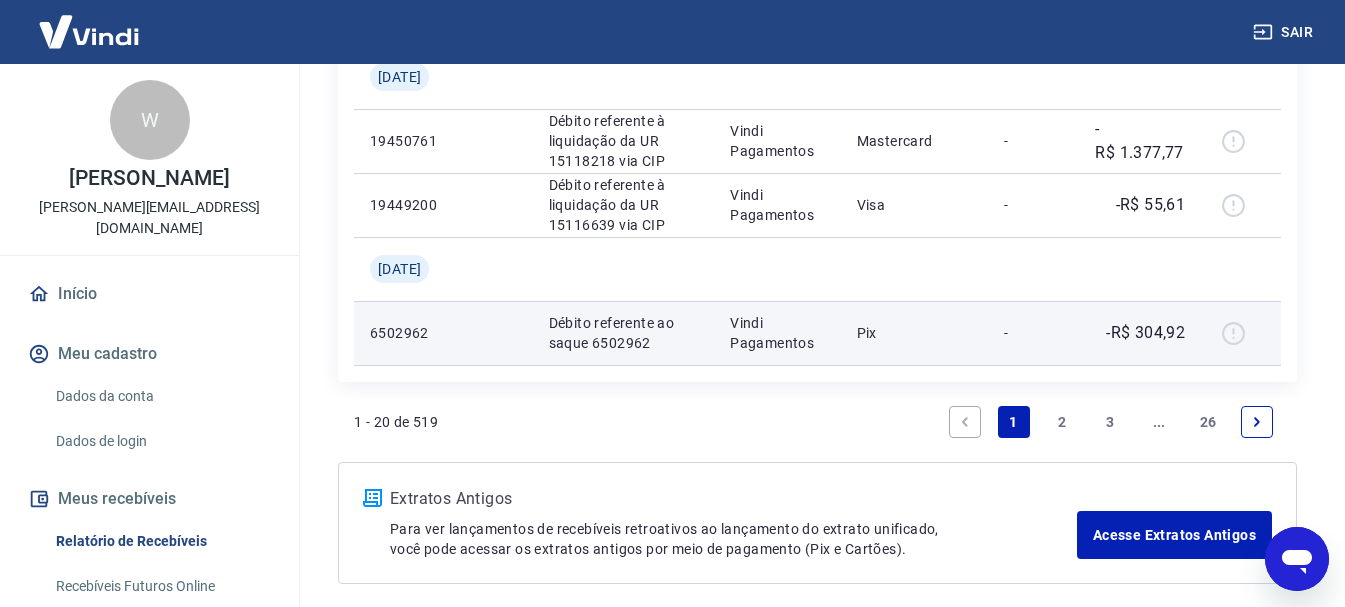 scroll, scrollTop: 1891, scrollLeft: 0, axis: vertical 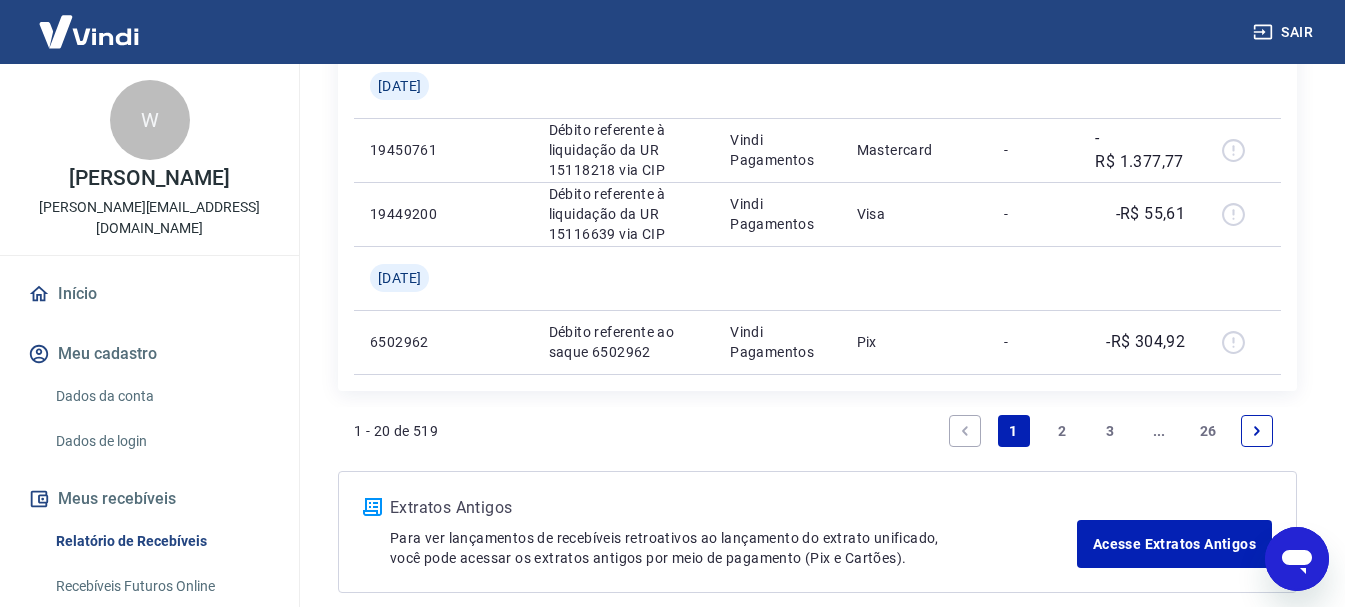 drag, startPoint x: 1106, startPoint y: 429, endPoint x: 935, endPoint y: 289, distance: 221 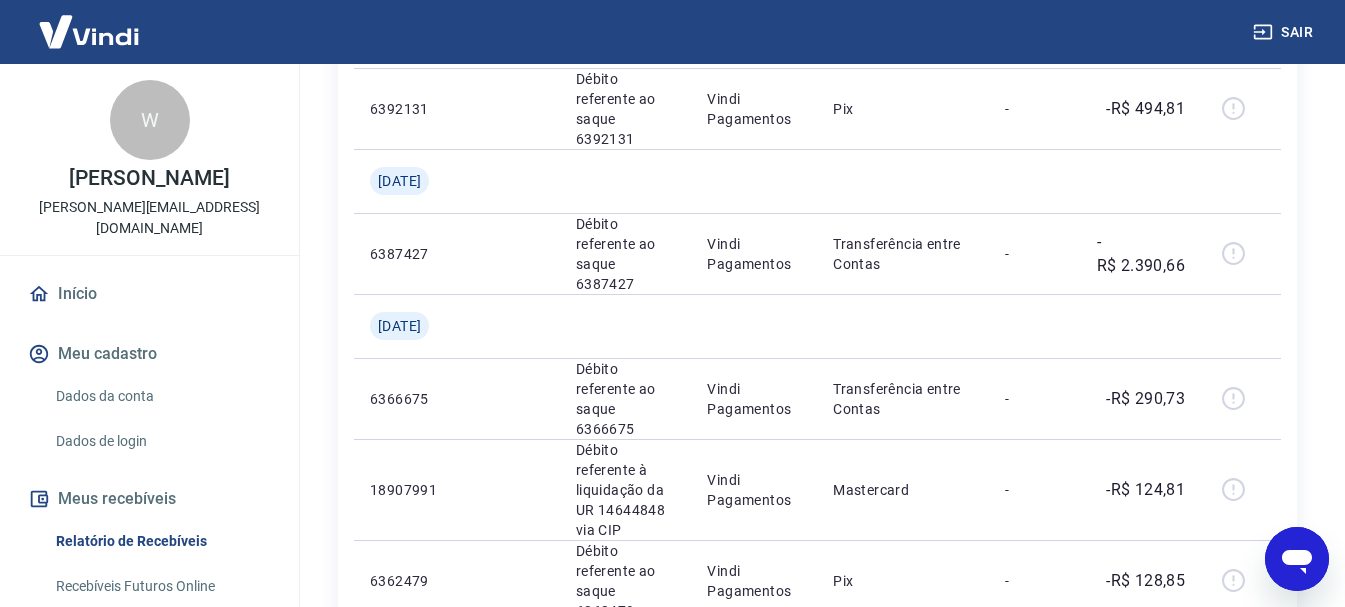 scroll, scrollTop: 1400, scrollLeft: 0, axis: vertical 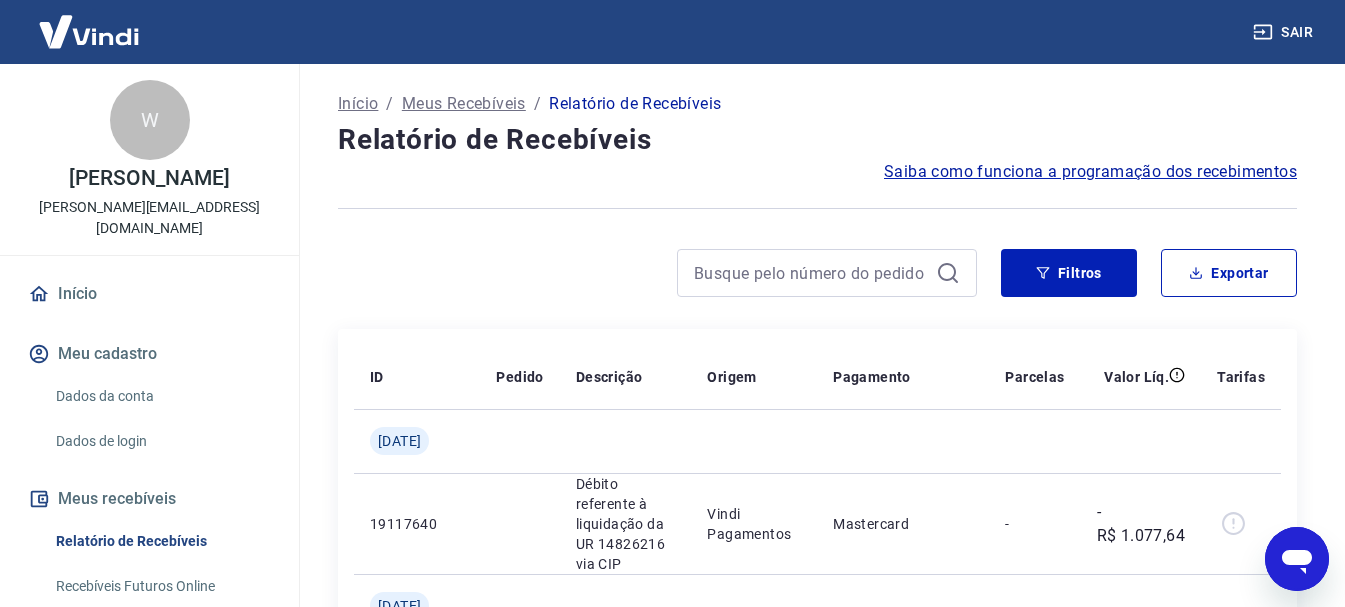 click on "Sair" at bounding box center (1285, 32) 